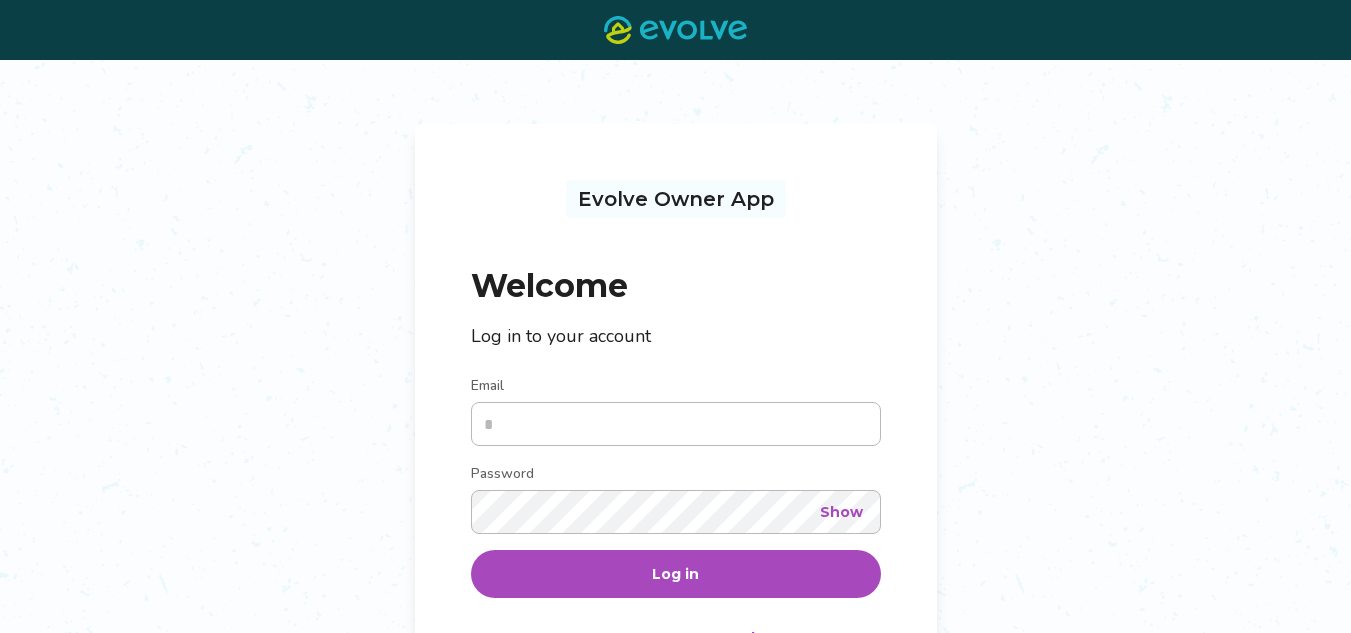 scroll, scrollTop: 0, scrollLeft: 0, axis: both 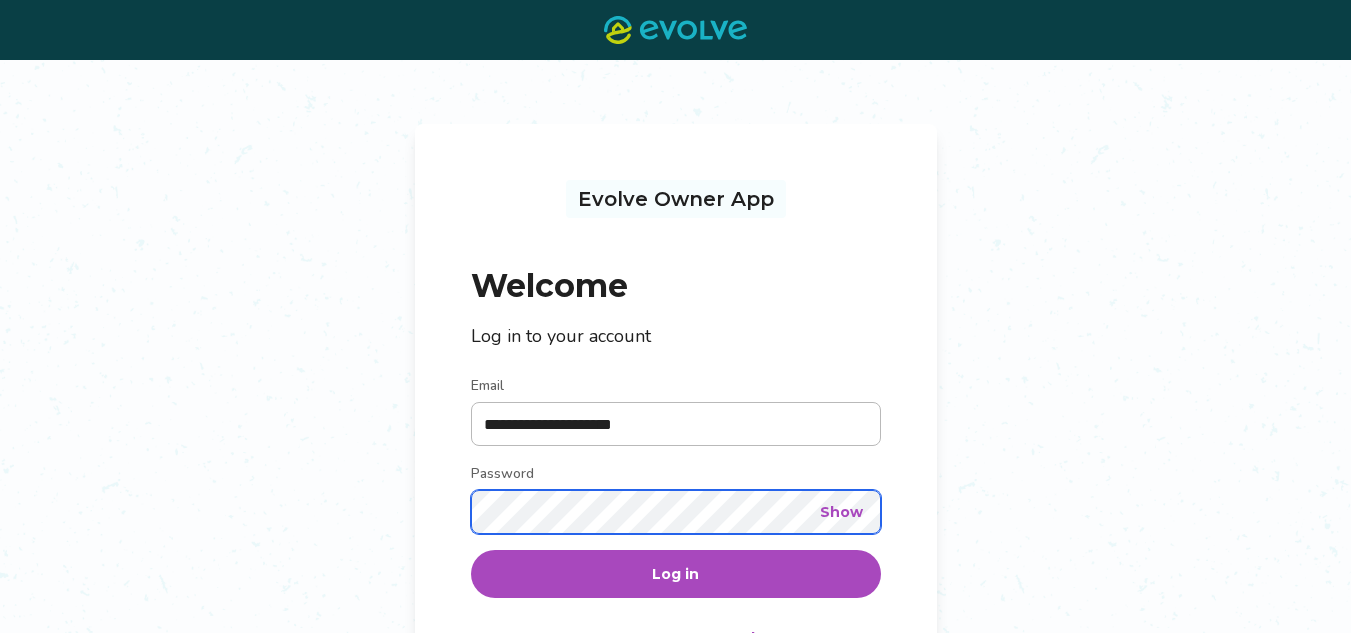 click on "Log in" at bounding box center (676, 574) 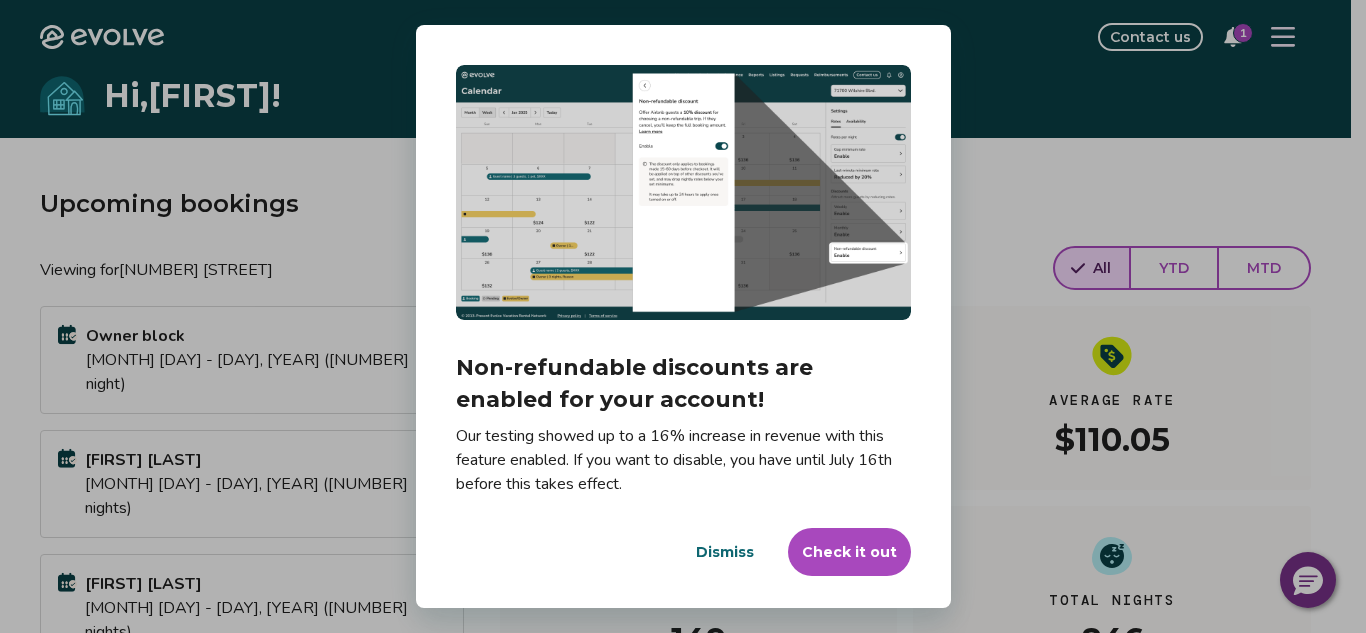 click on "Check it out" at bounding box center [849, 552] 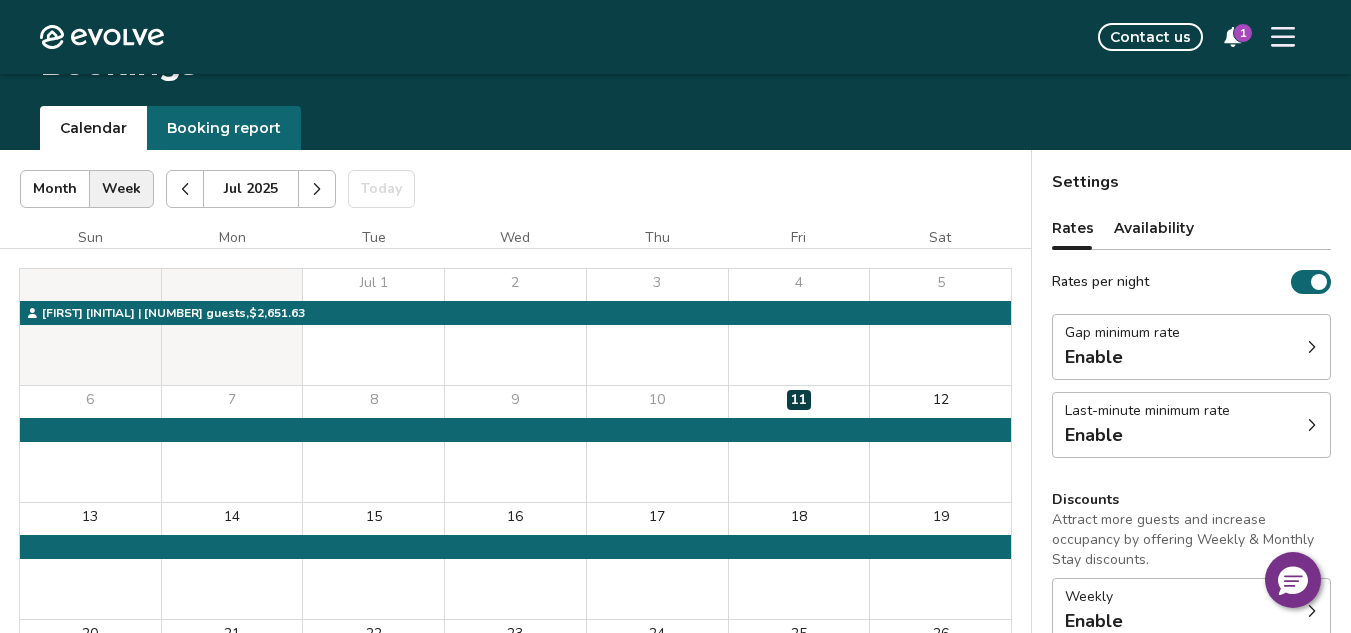 scroll, scrollTop: 0, scrollLeft: 0, axis: both 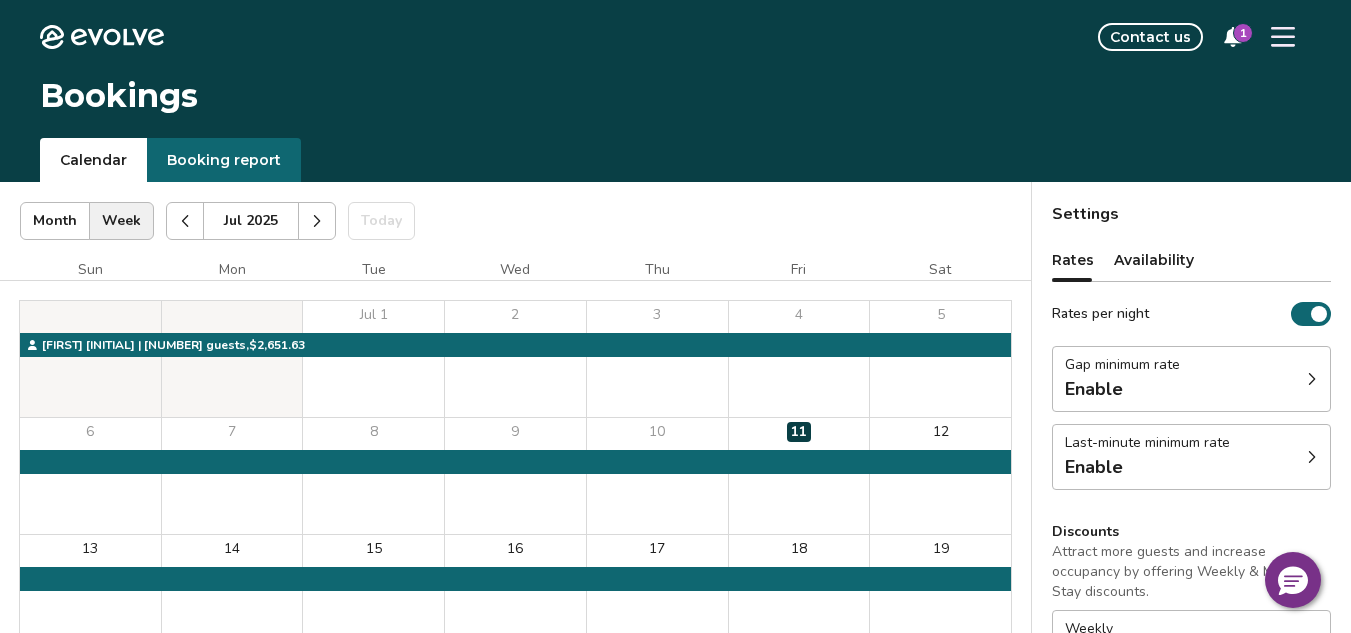 click on "Booking report" at bounding box center [224, 160] 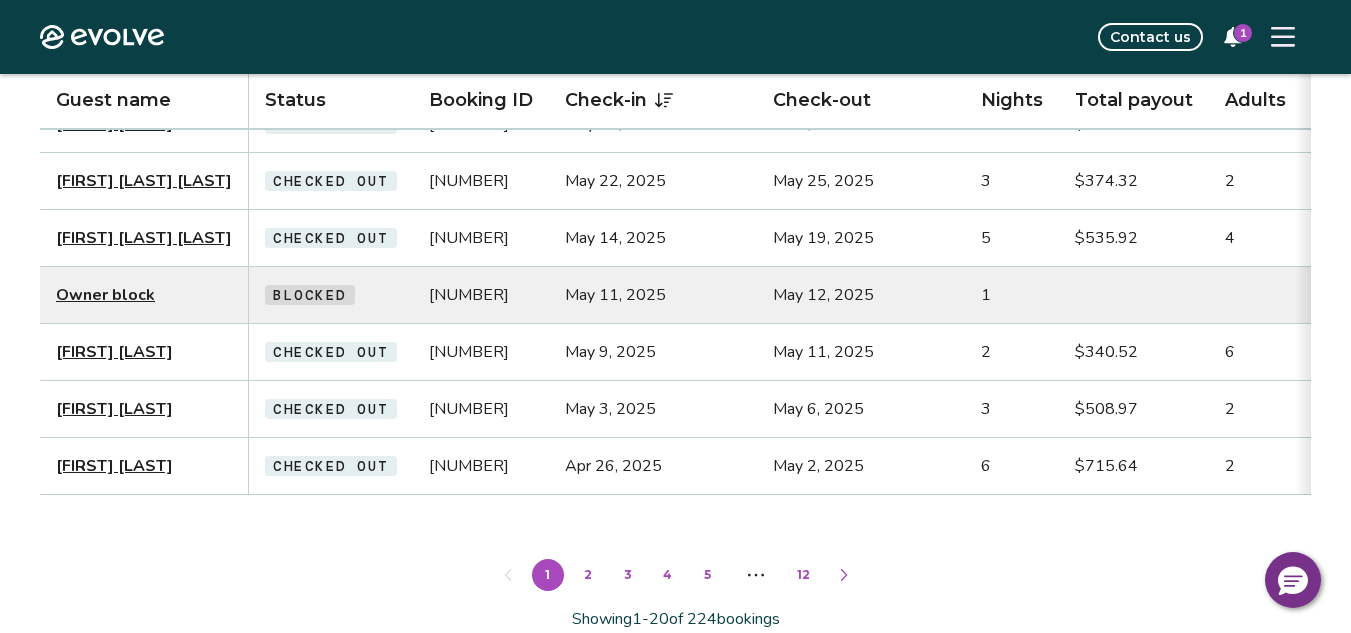 scroll, scrollTop: 1019, scrollLeft: 0, axis: vertical 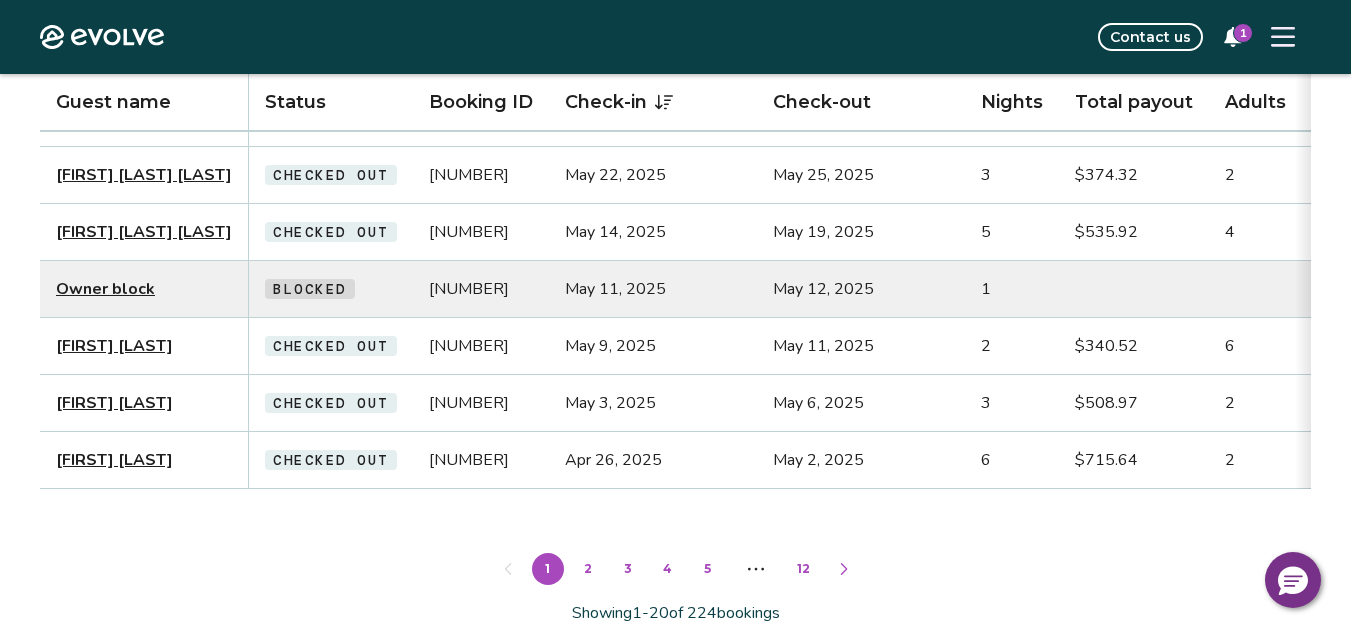 click on "Apr 26, 2025" at bounding box center [653, 460] 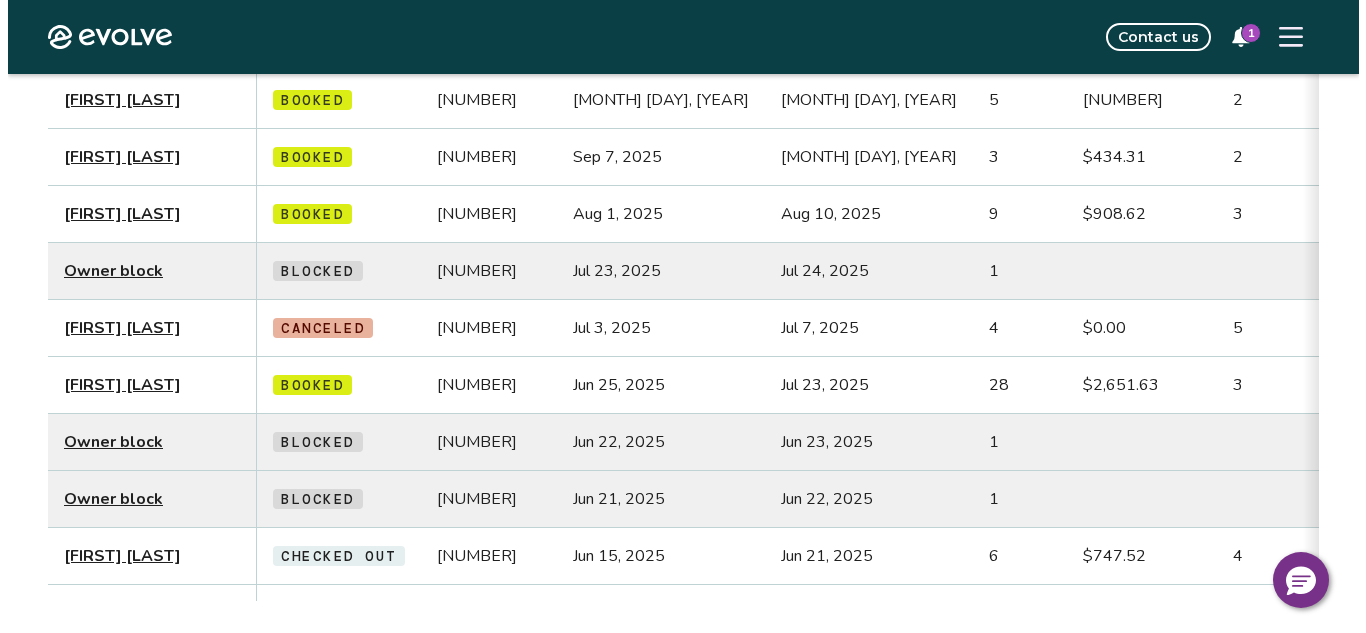 scroll, scrollTop: 0, scrollLeft: 0, axis: both 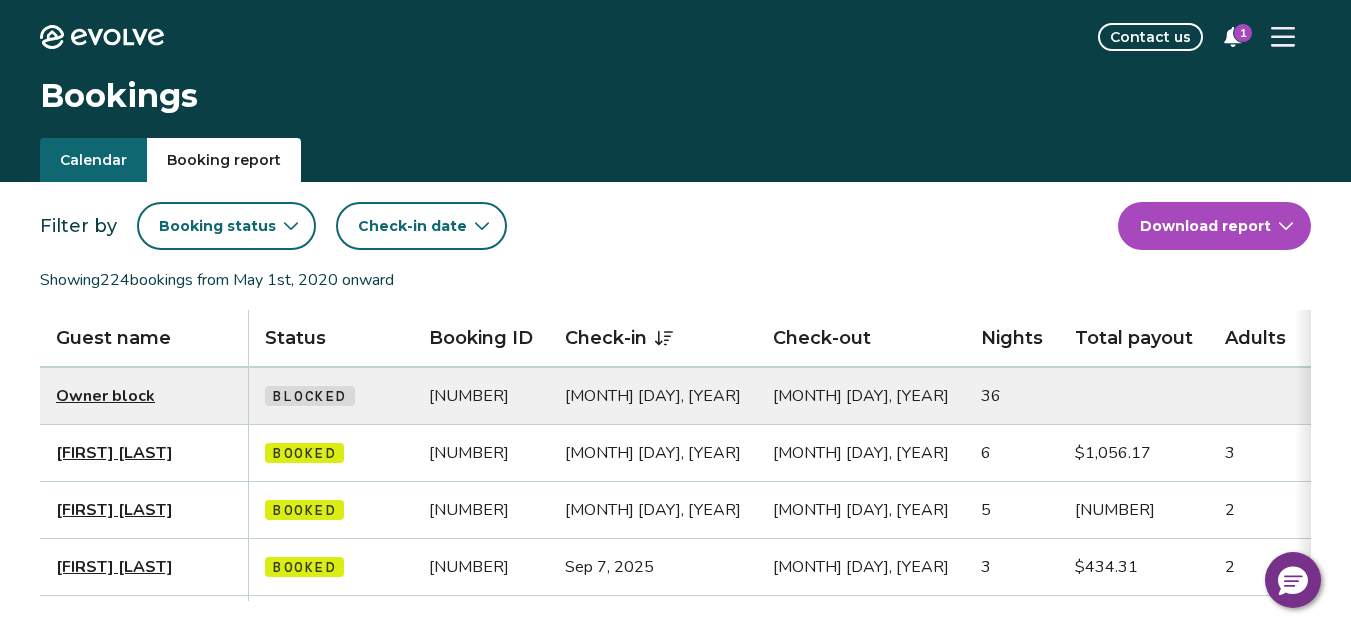 click on "Calendar" at bounding box center (93, 160) 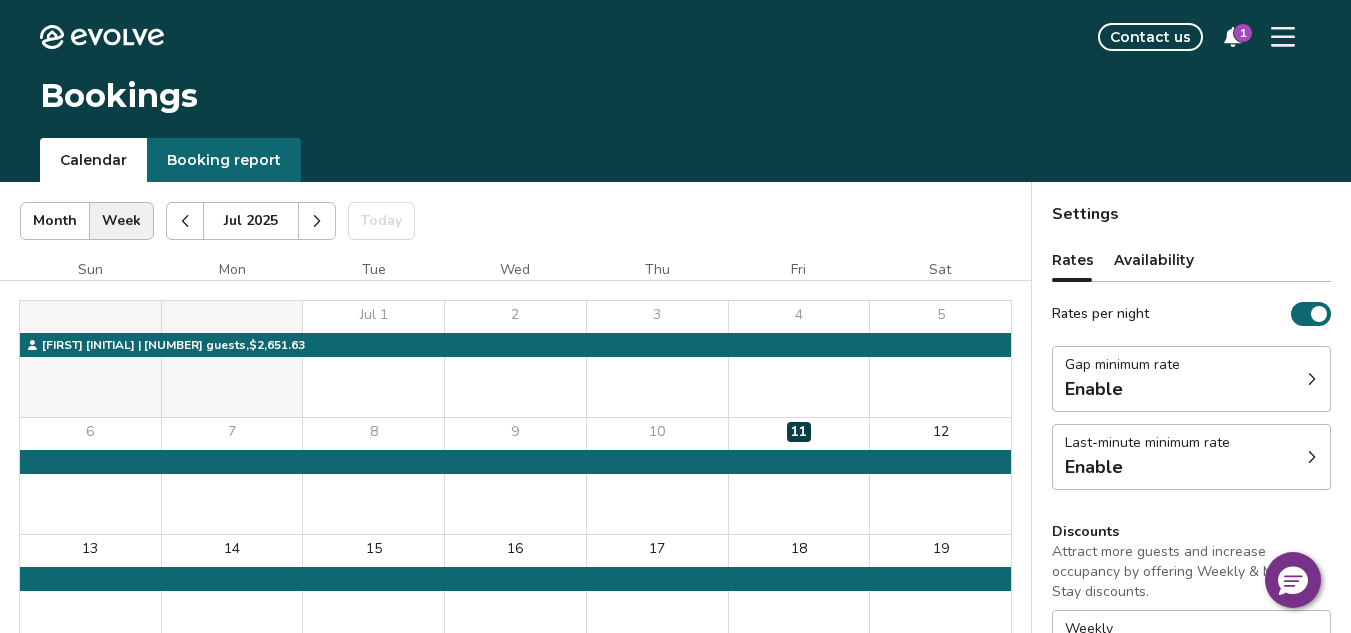 click on "1" at bounding box center (1243, 33) 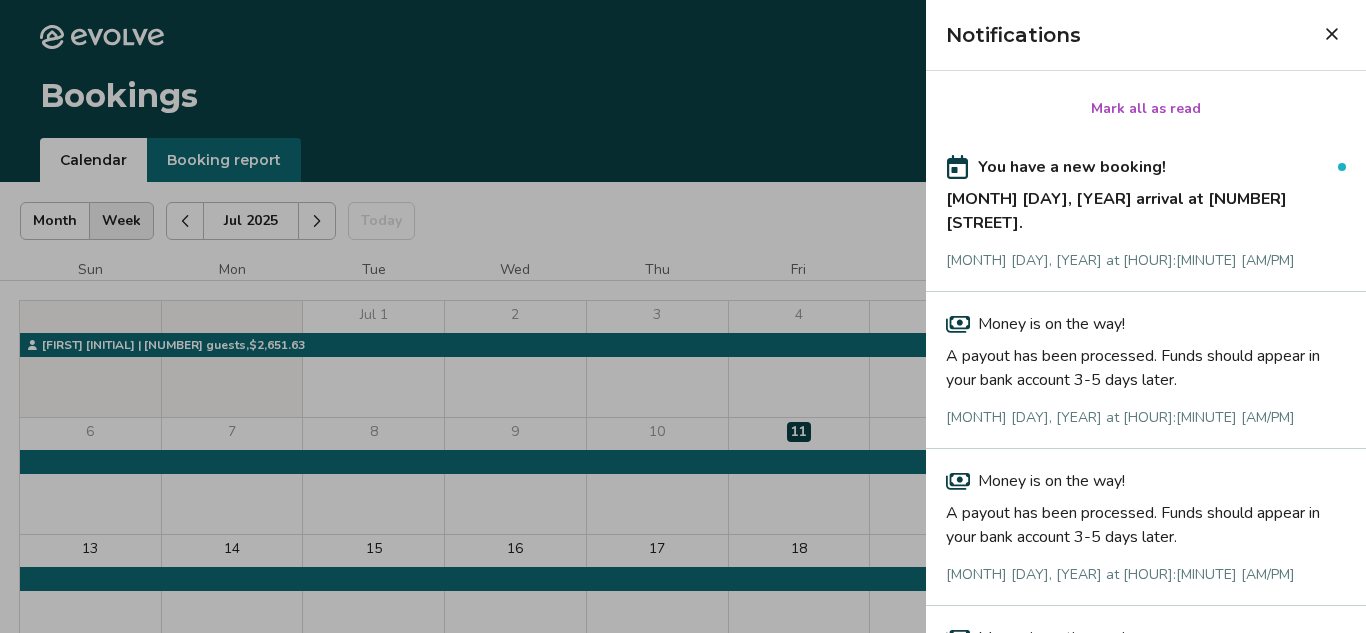 click on "Mark all as read" at bounding box center [1146, 109] 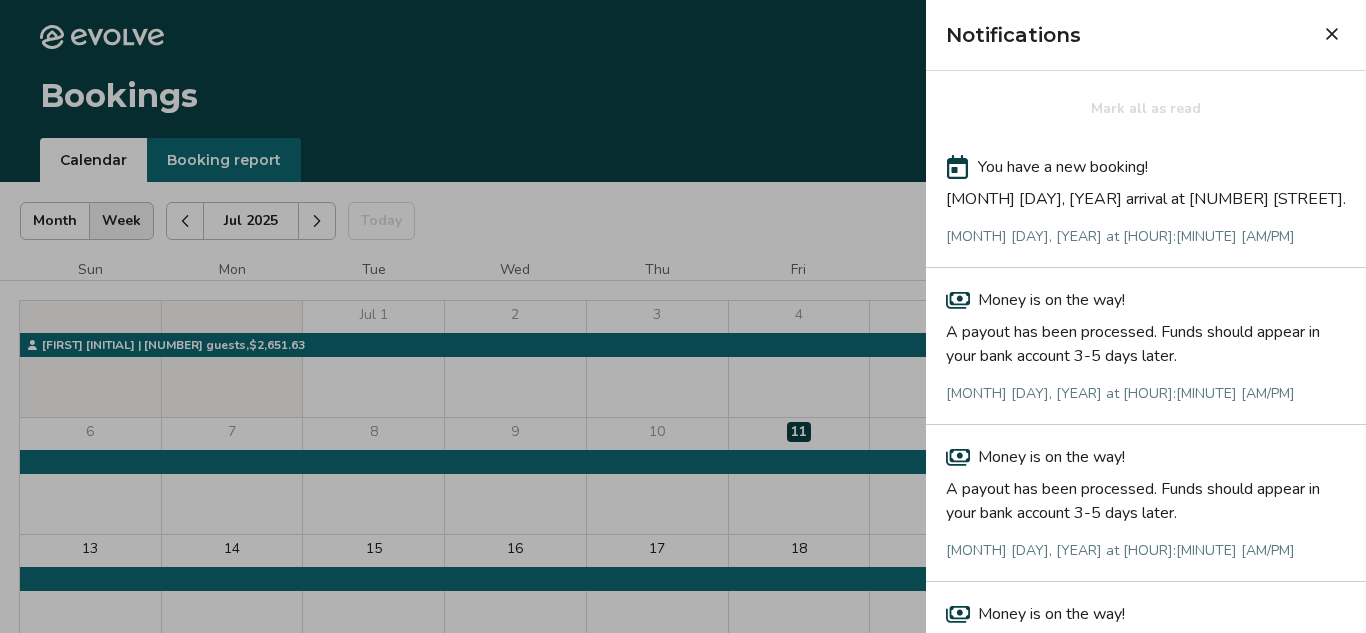 click 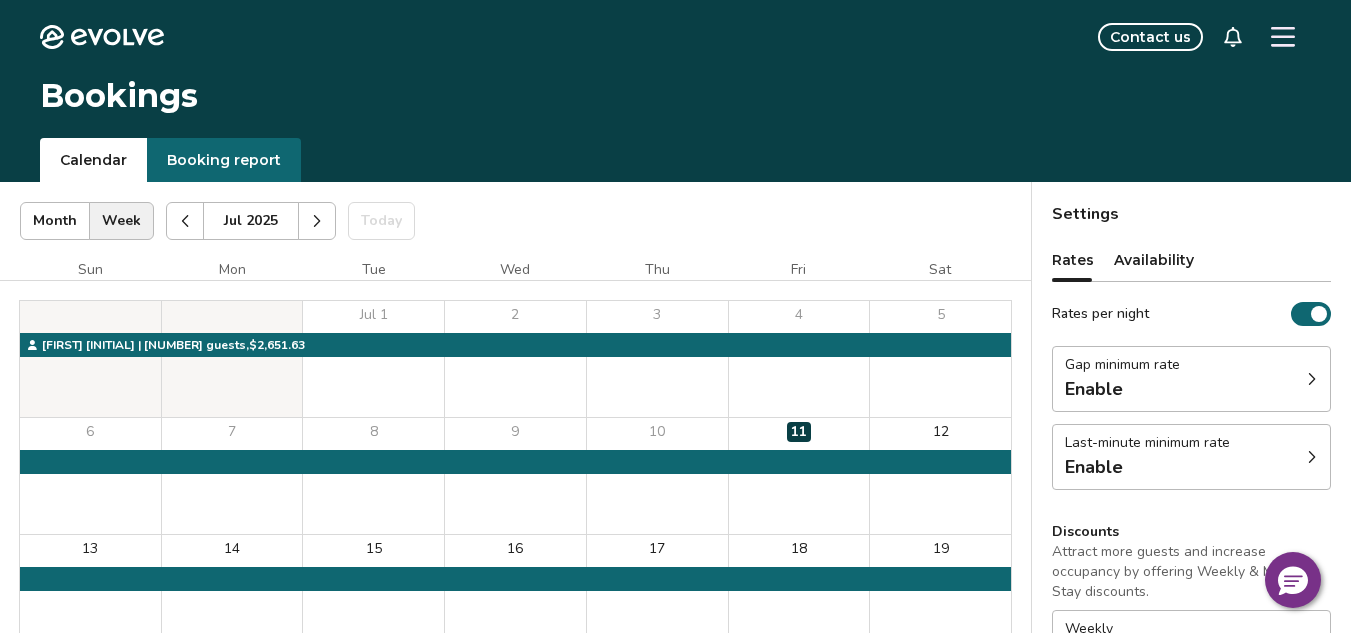 click 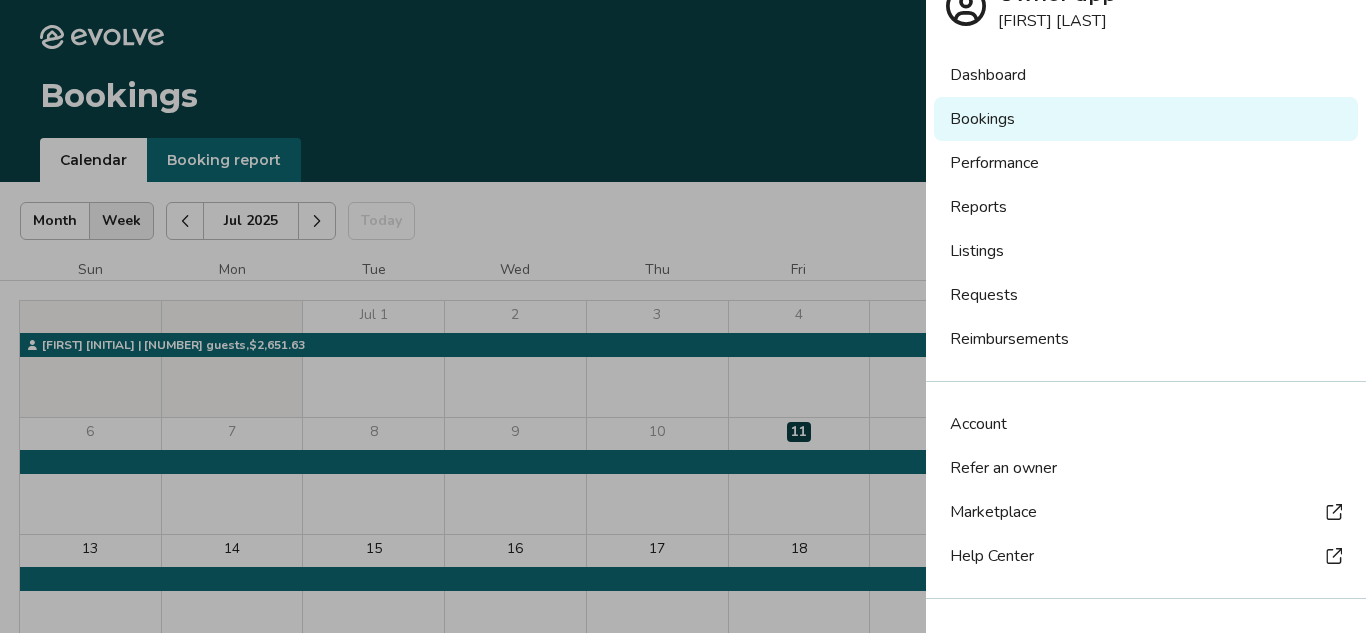 scroll, scrollTop: 0, scrollLeft: 0, axis: both 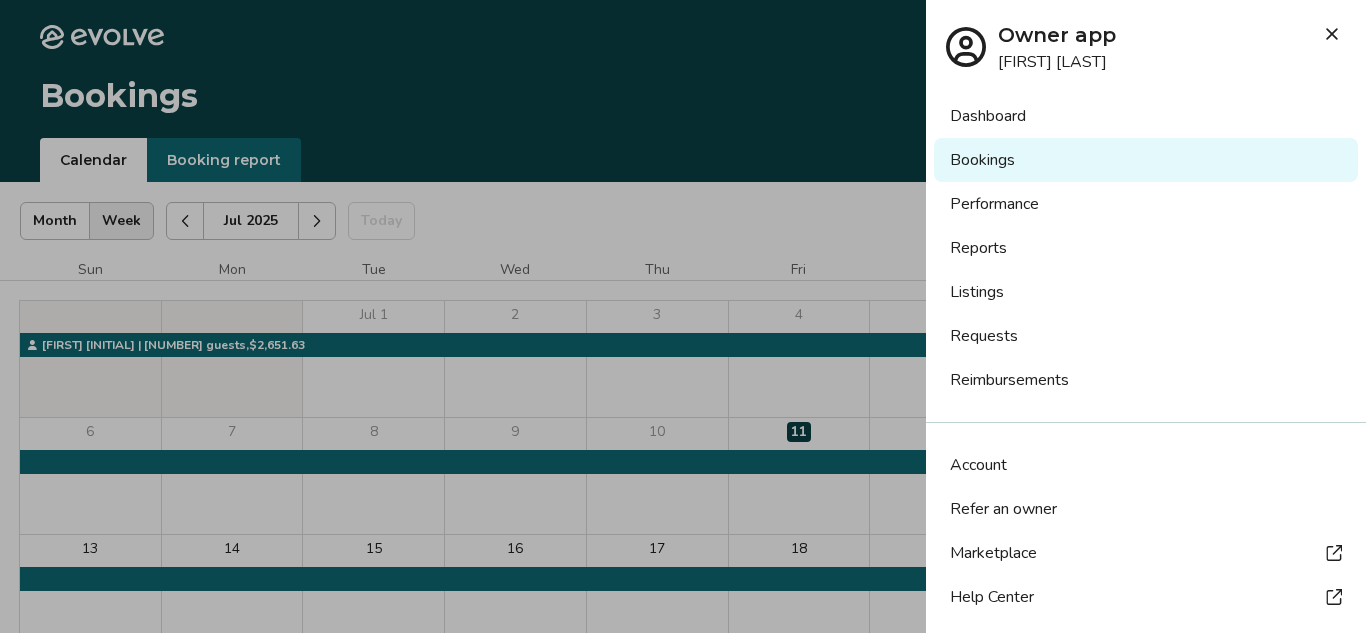 click on "Reports" at bounding box center (1146, 248) 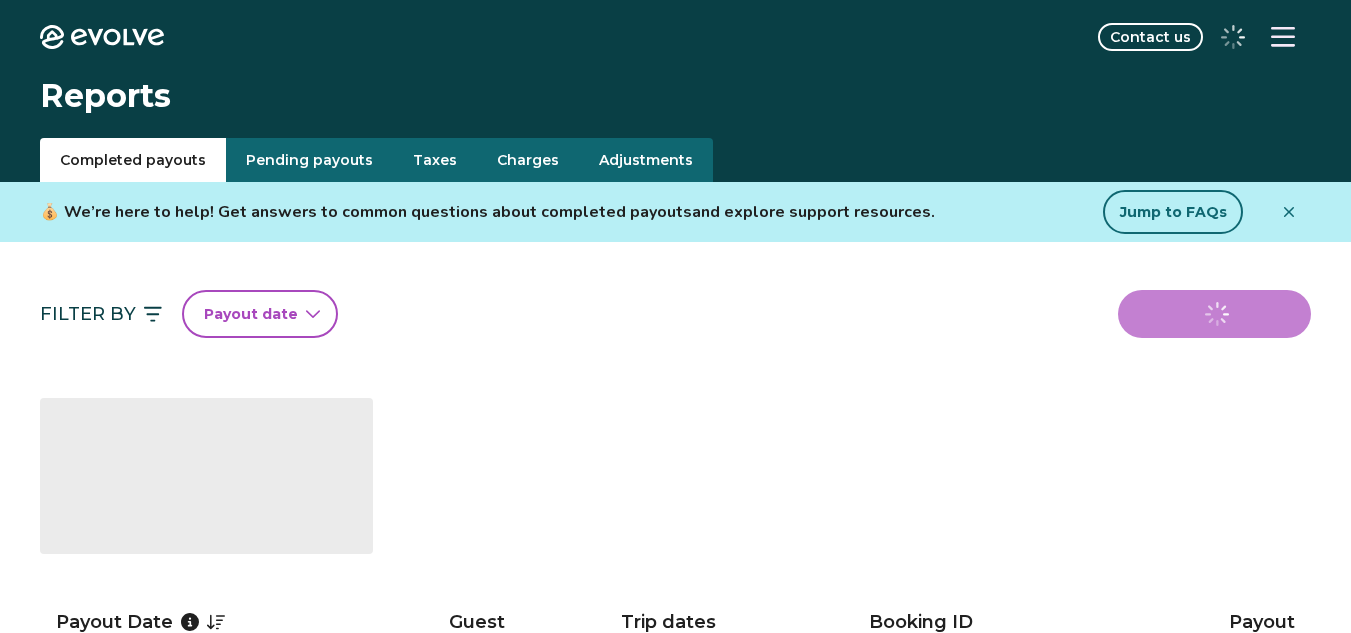 scroll, scrollTop: 0, scrollLeft: 0, axis: both 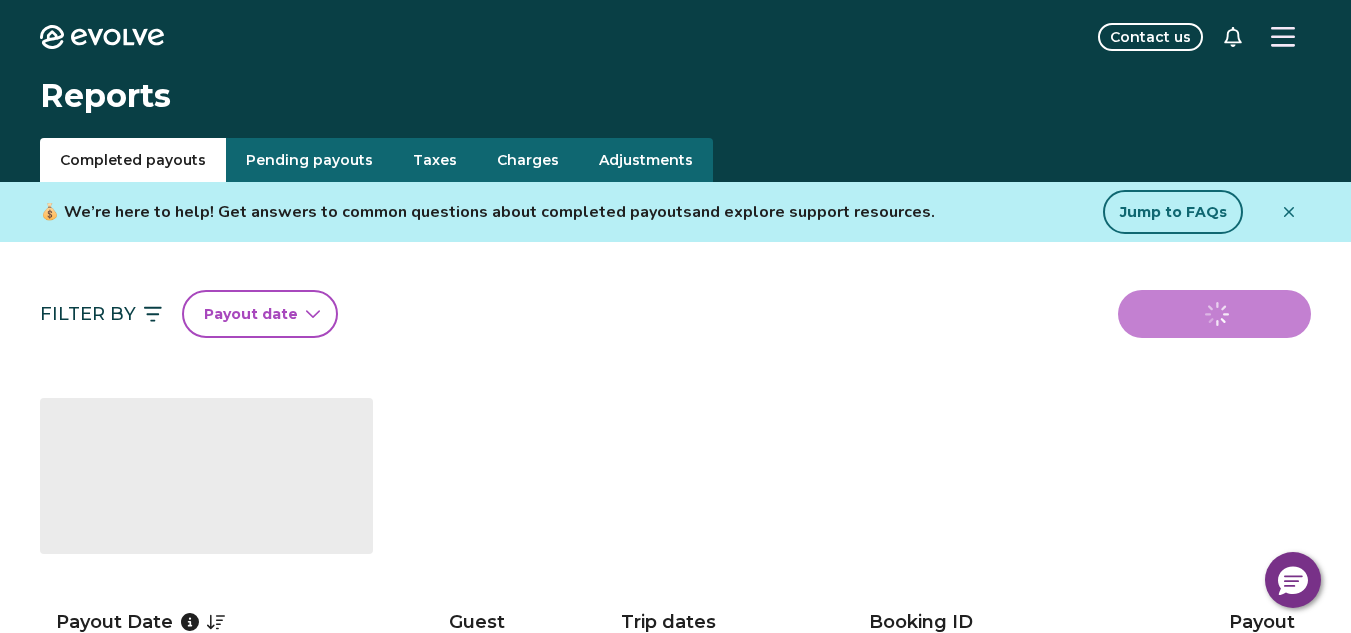 click on "Taxes" at bounding box center [435, 160] 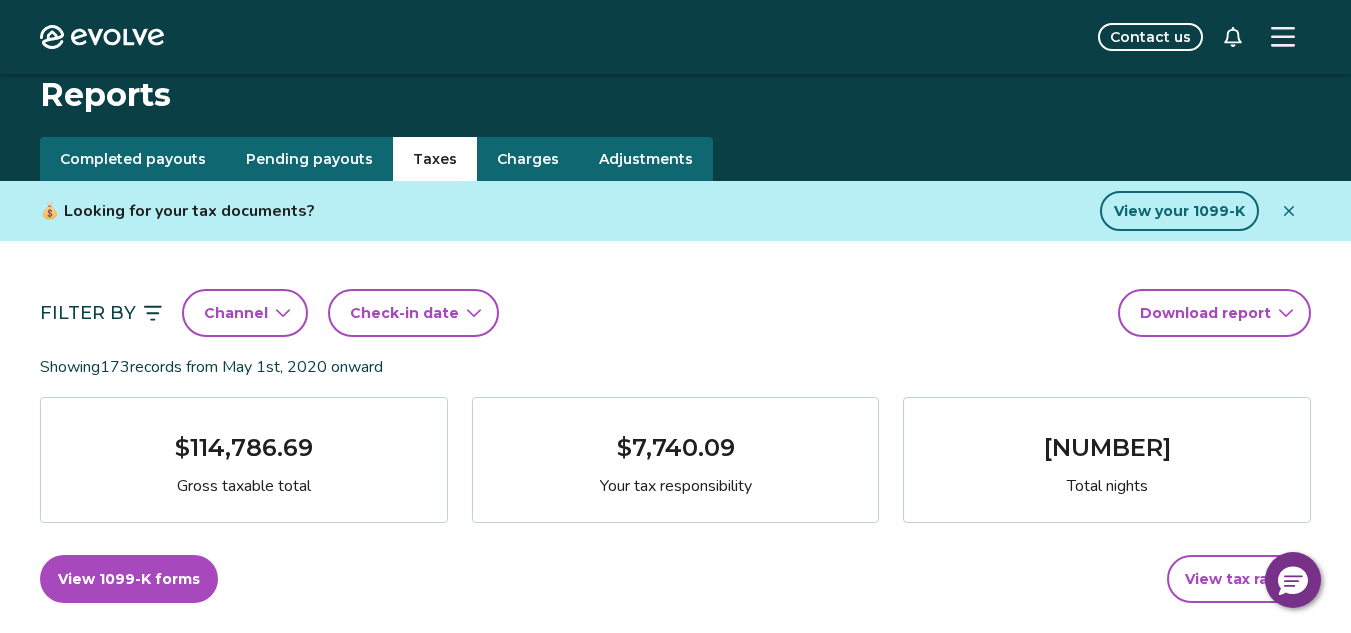 scroll, scrollTop: 0, scrollLeft: 0, axis: both 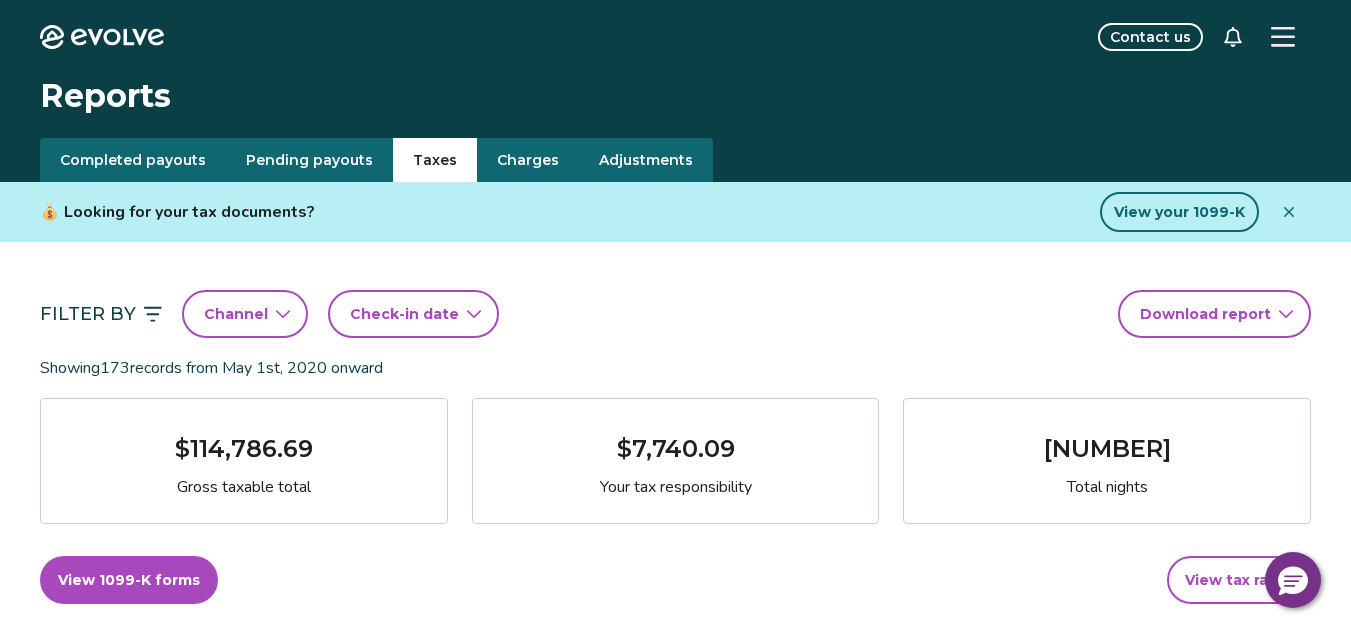 click on "Completed payouts" at bounding box center (133, 160) 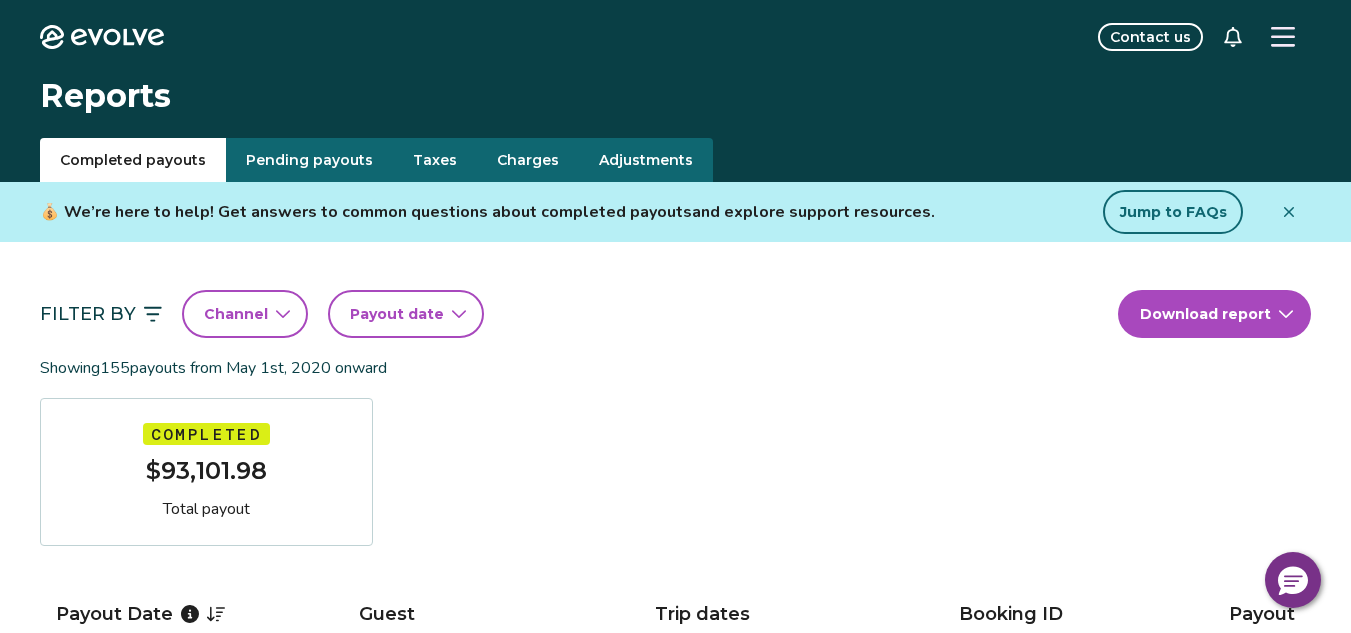 click on "Taxes" at bounding box center (435, 160) 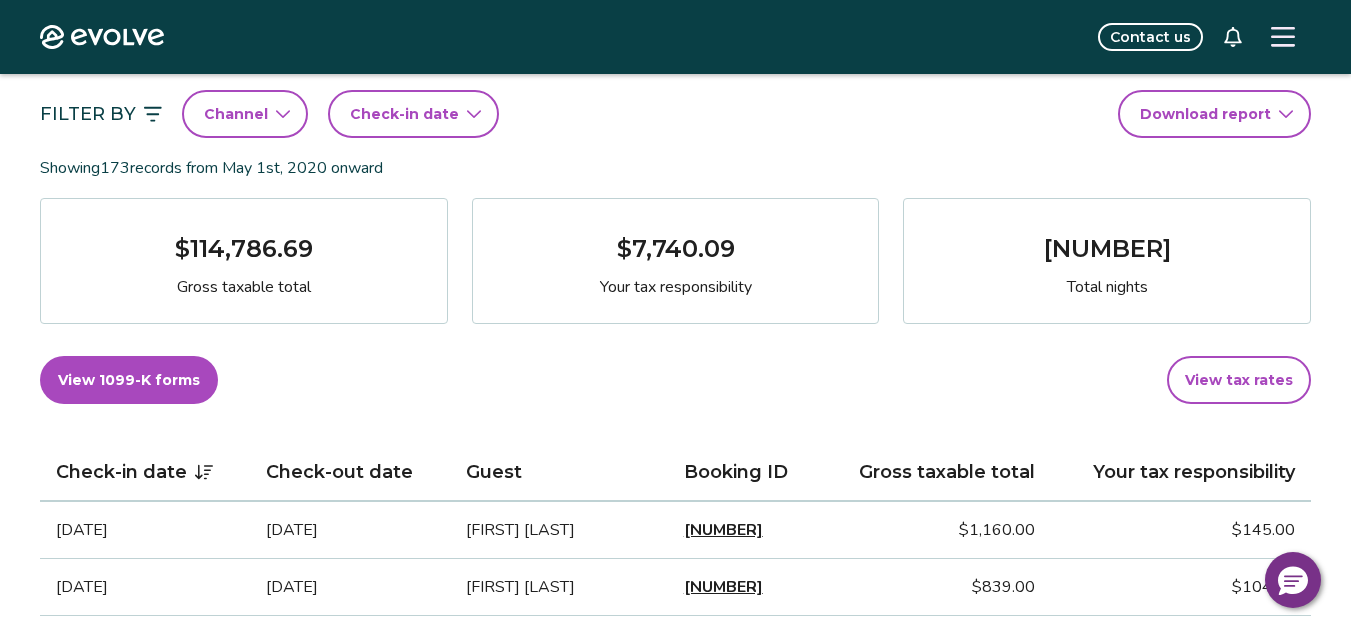 scroll, scrollTop: 0, scrollLeft: 0, axis: both 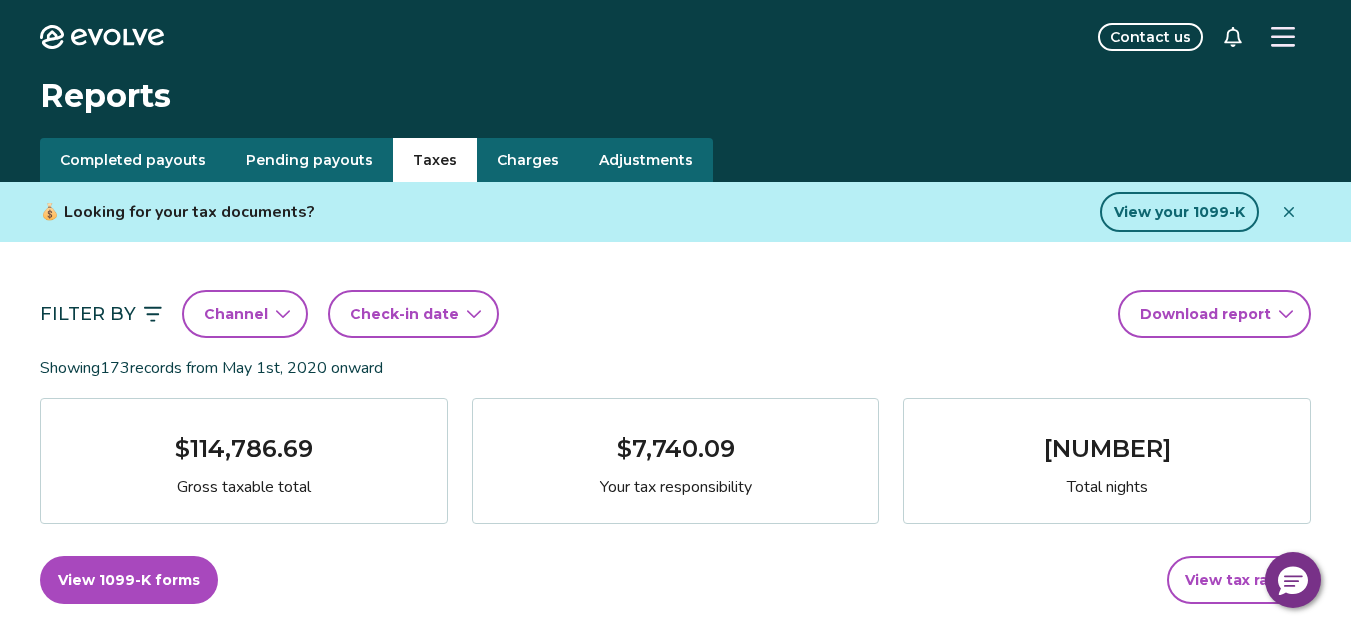 click on "Charges" at bounding box center [528, 160] 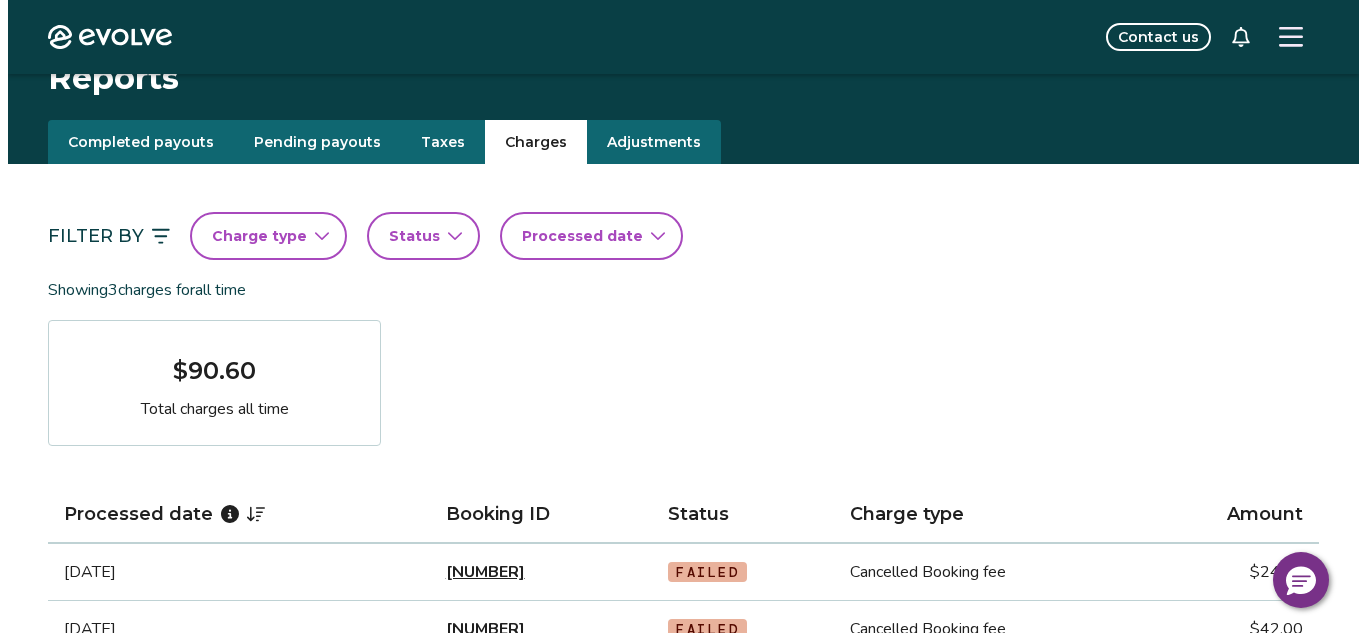 scroll, scrollTop: 0, scrollLeft: 0, axis: both 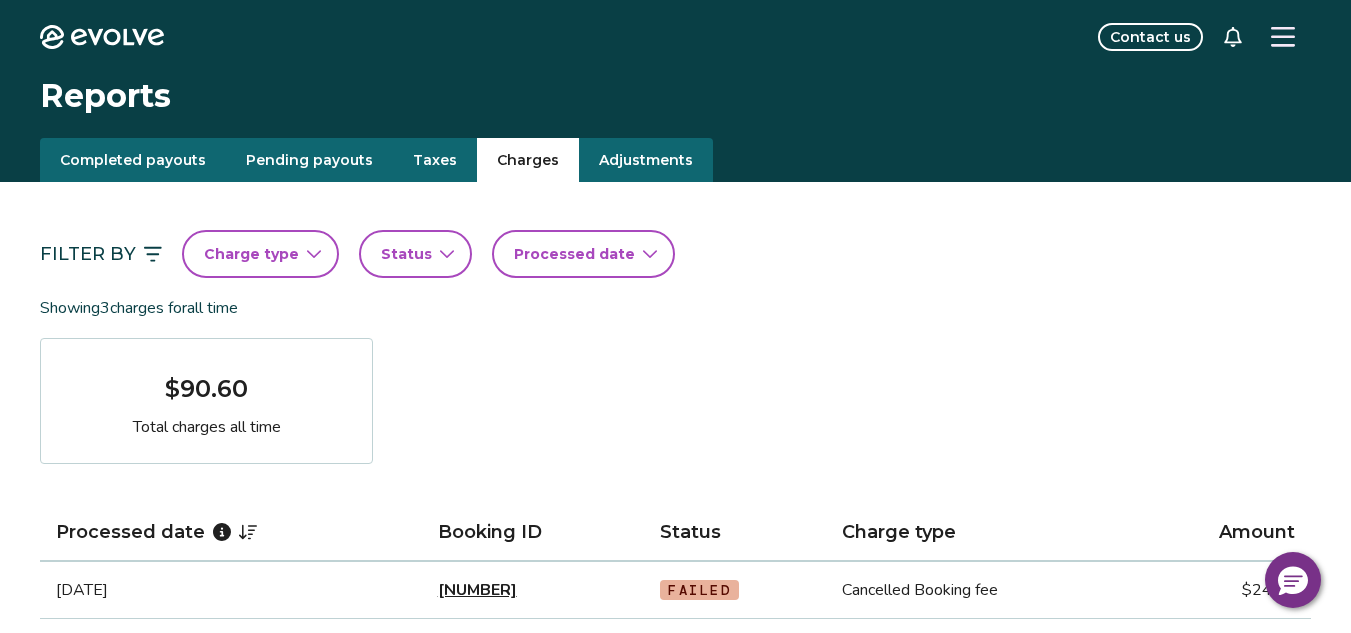 click 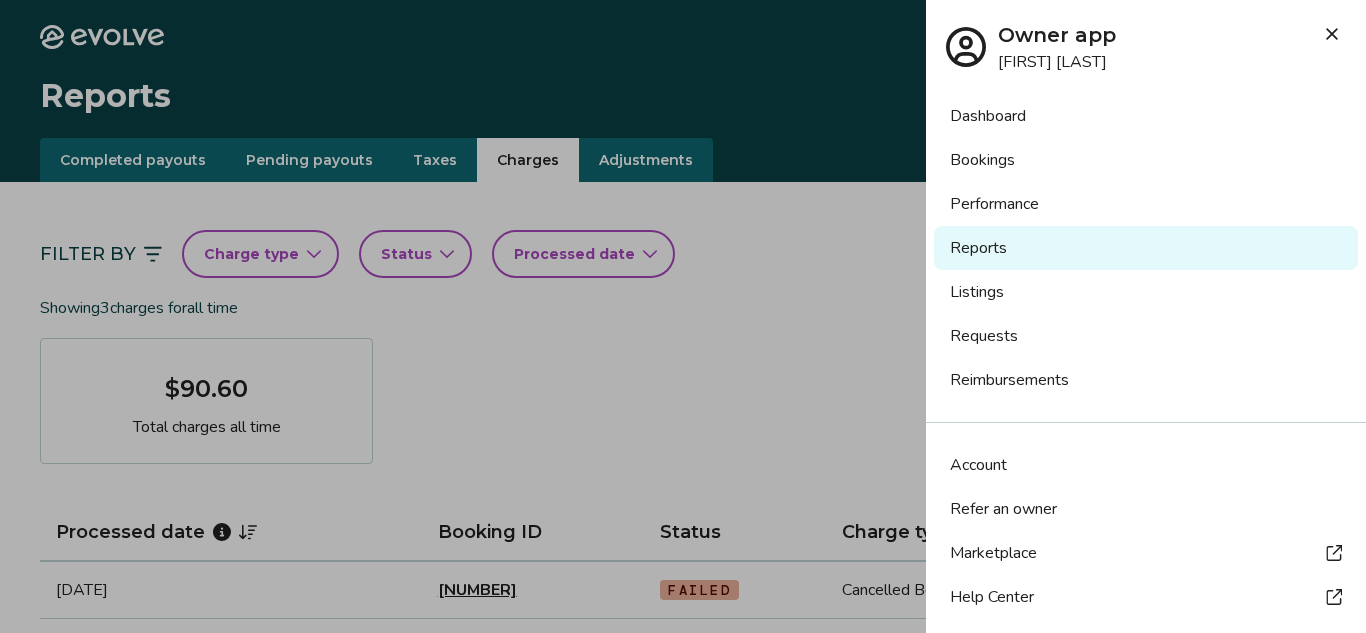 click on "Listings" at bounding box center [1146, 292] 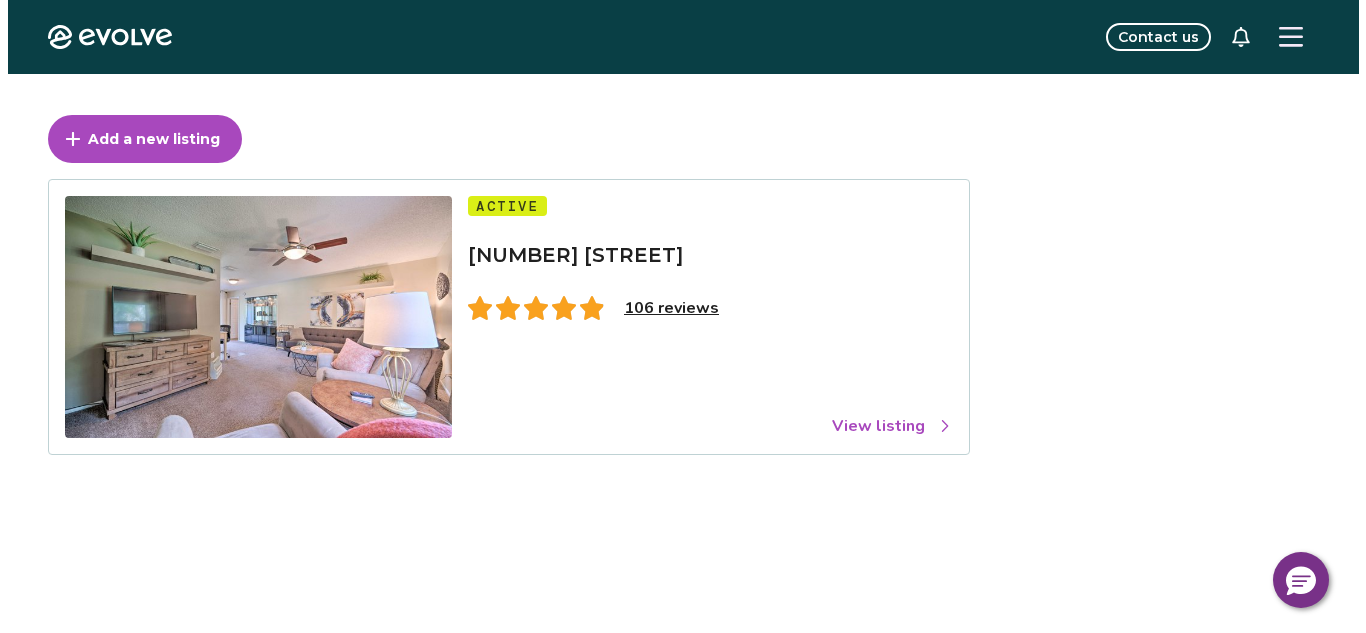 scroll, scrollTop: 0, scrollLeft: 0, axis: both 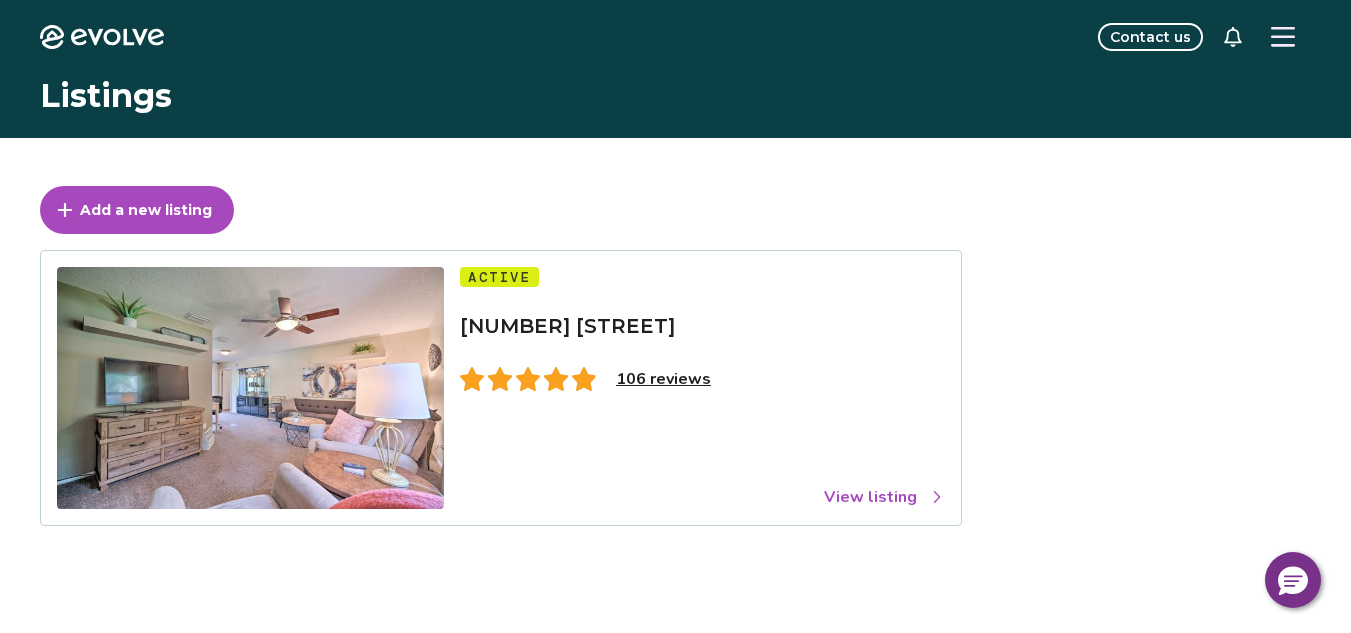 click at bounding box center [1283, 37] 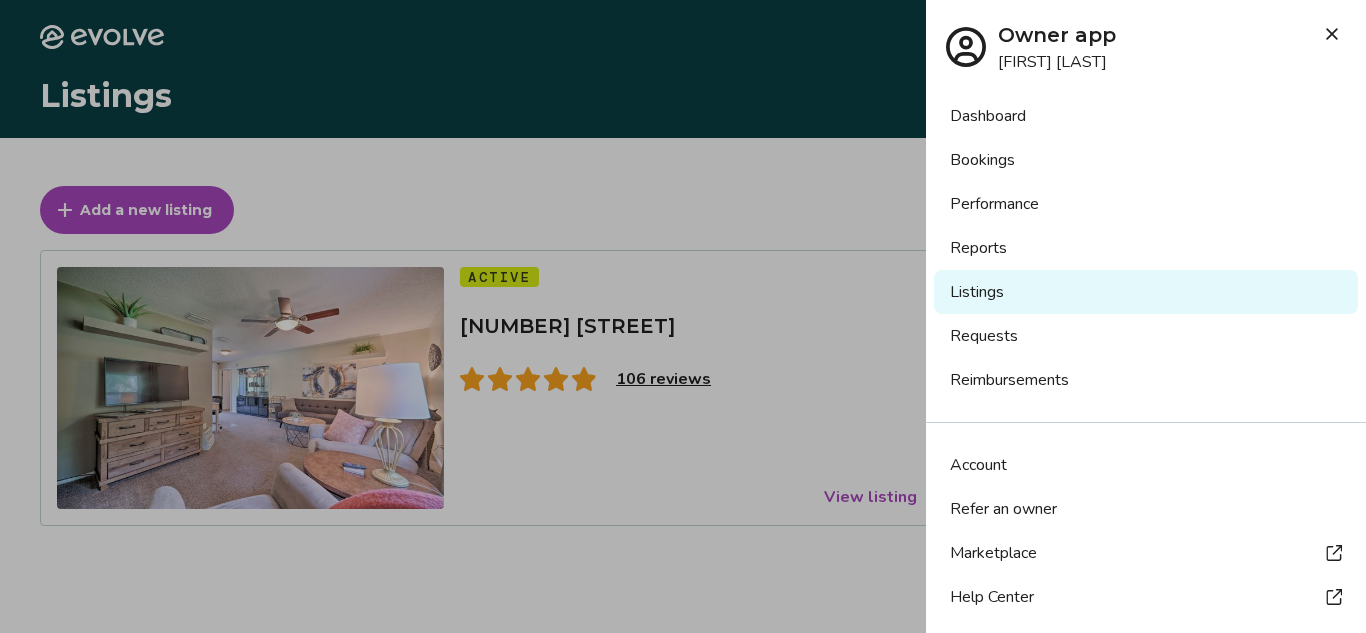click on "Reports" at bounding box center [1146, 248] 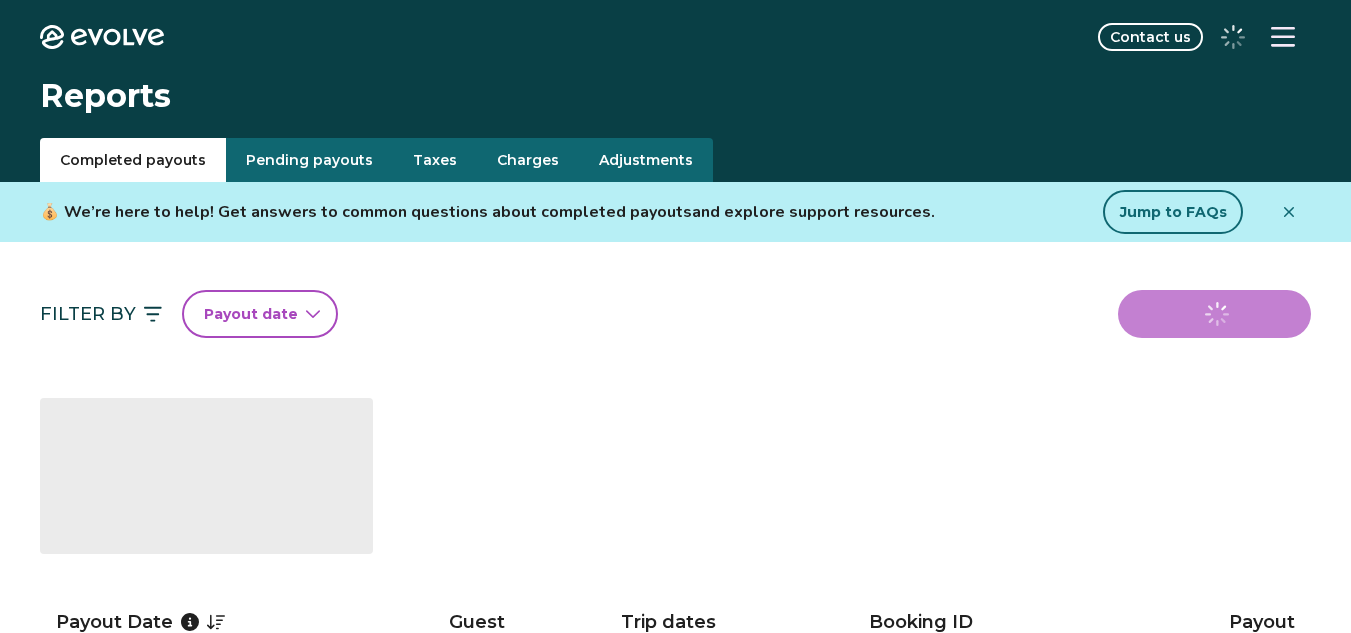 scroll, scrollTop: 0, scrollLeft: 0, axis: both 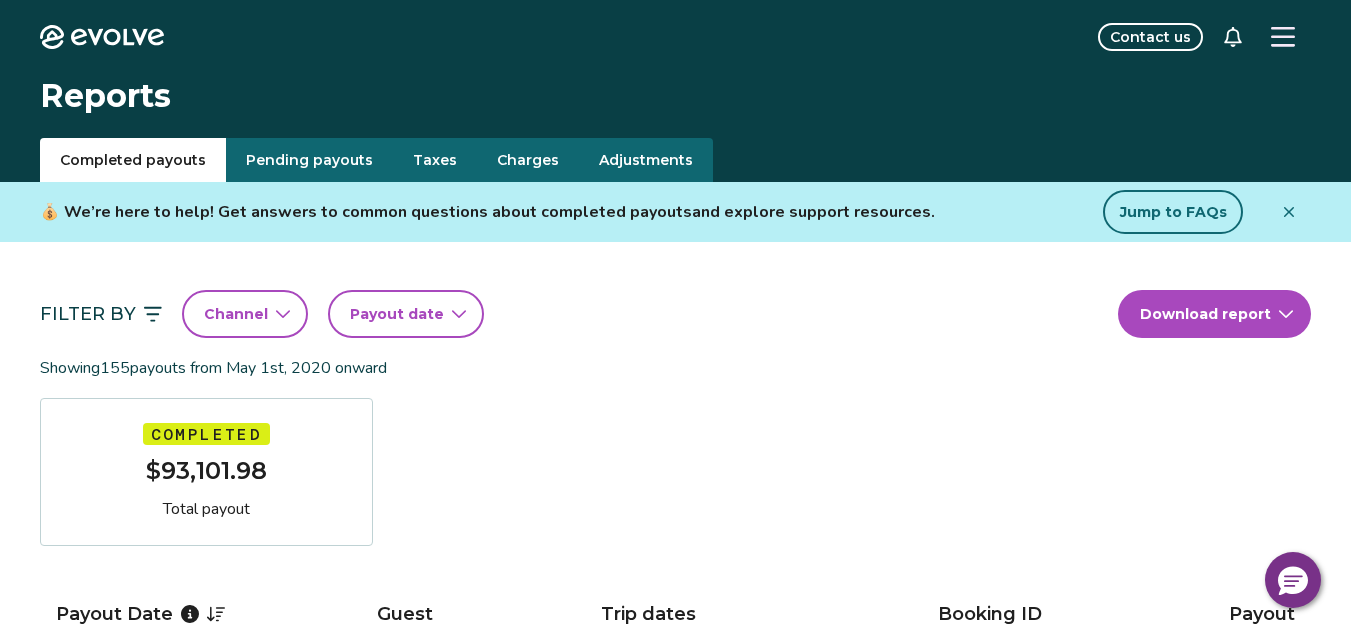 click on "Taxes" at bounding box center (435, 160) 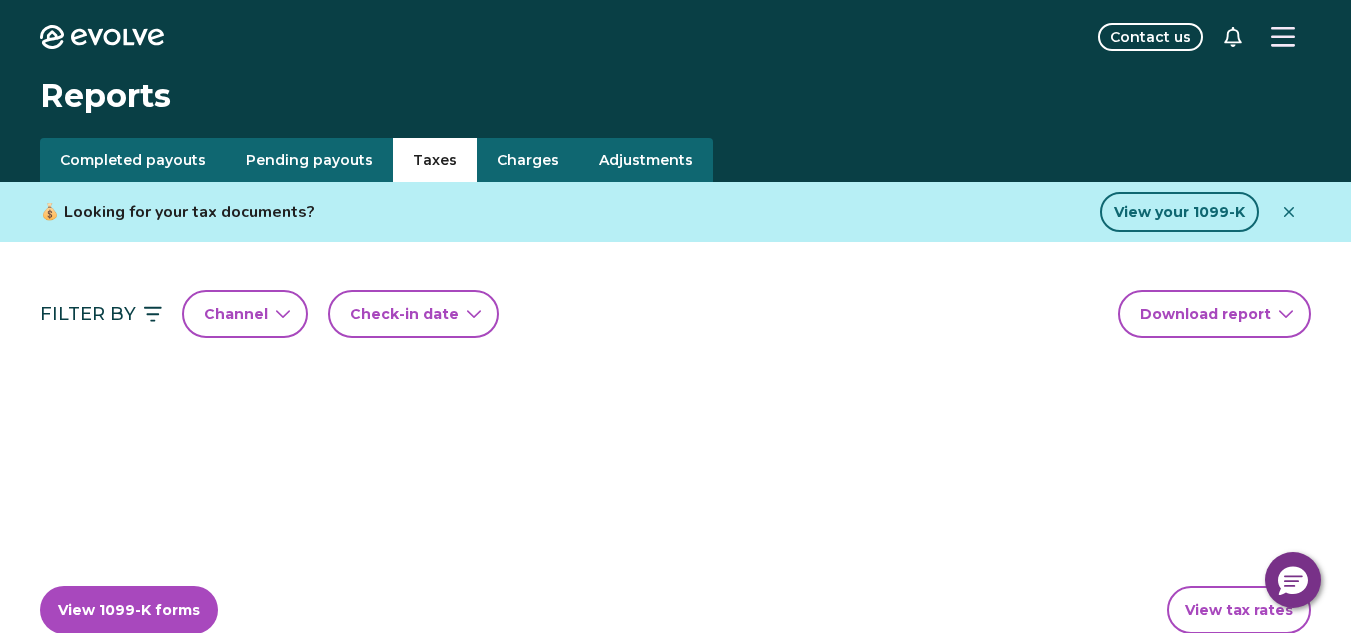 click on "Taxes" at bounding box center [435, 160] 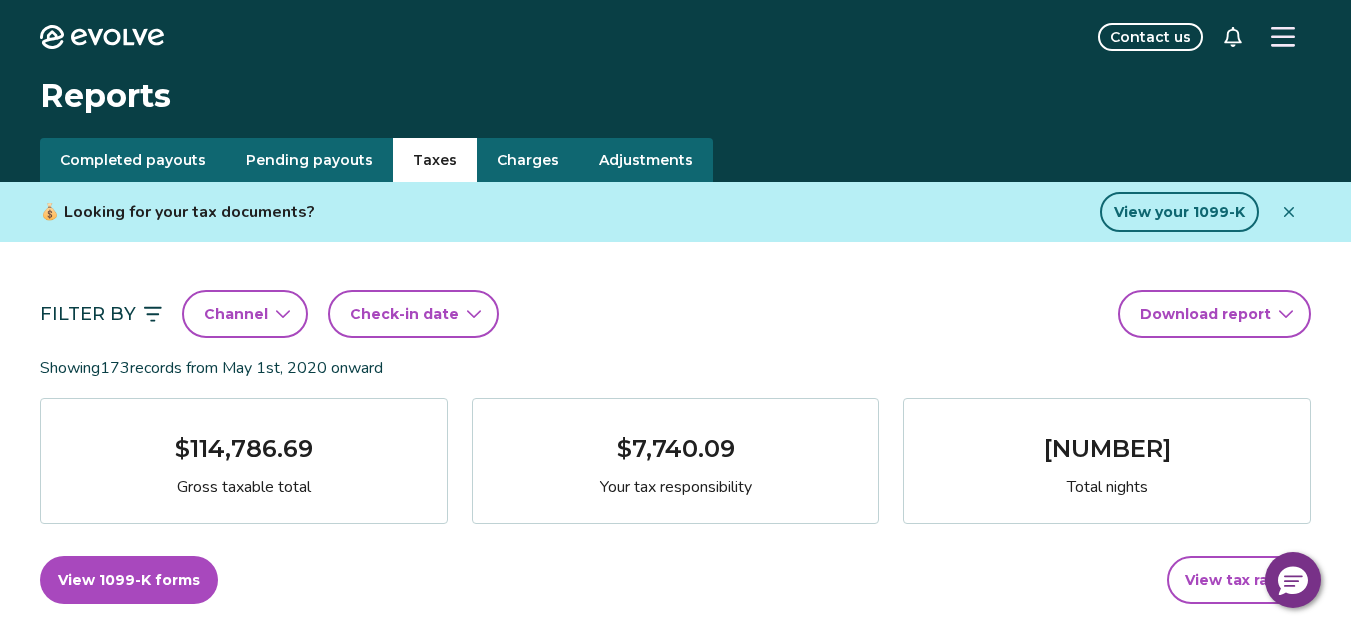 click 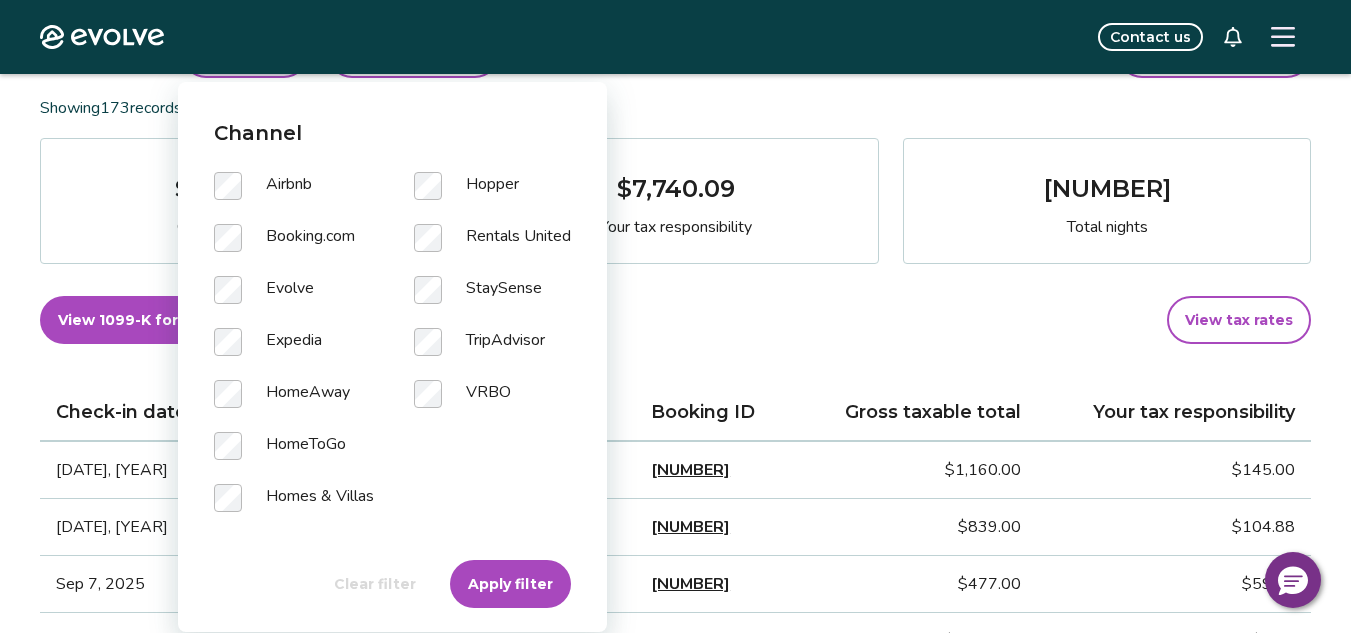 scroll, scrollTop: 273, scrollLeft: 0, axis: vertical 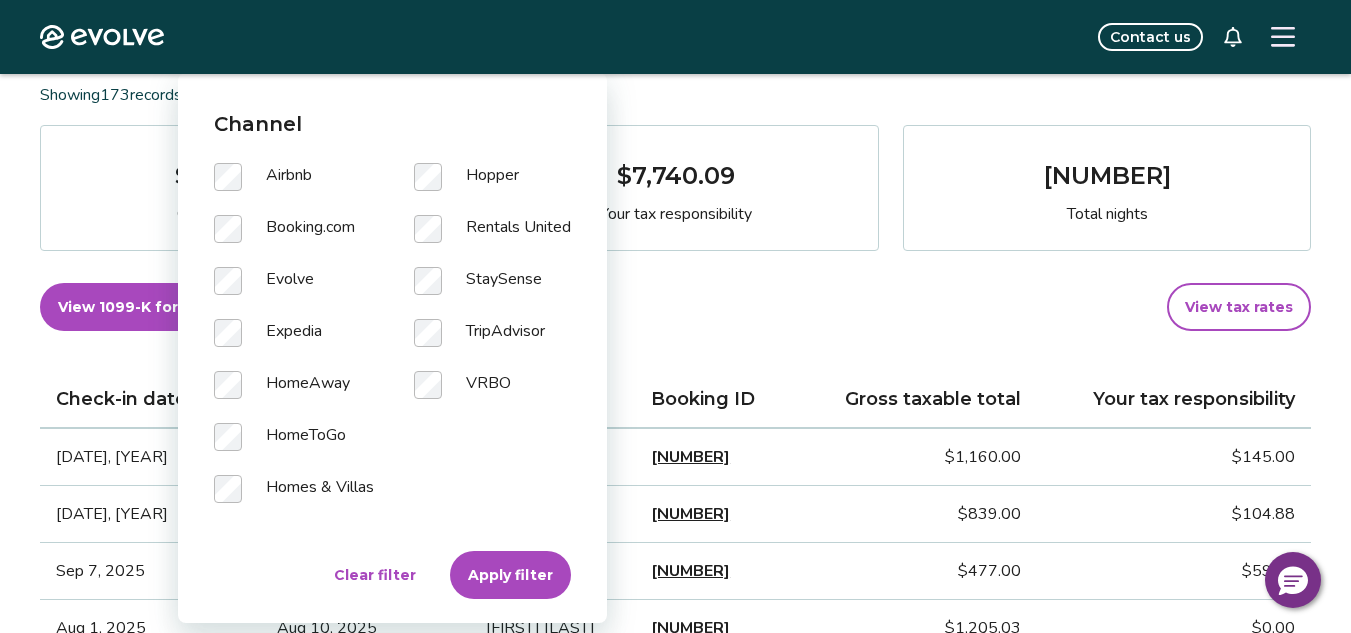 click on "Apply filter" at bounding box center [510, 575] 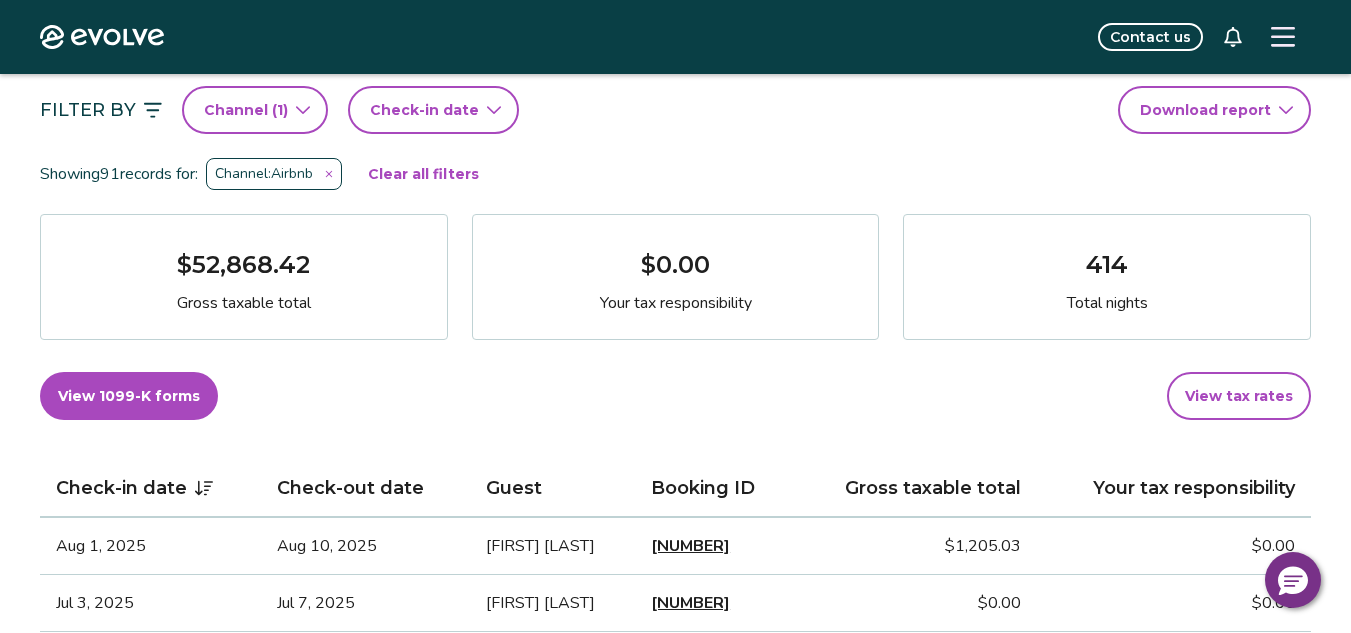 scroll, scrollTop: 195, scrollLeft: 0, axis: vertical 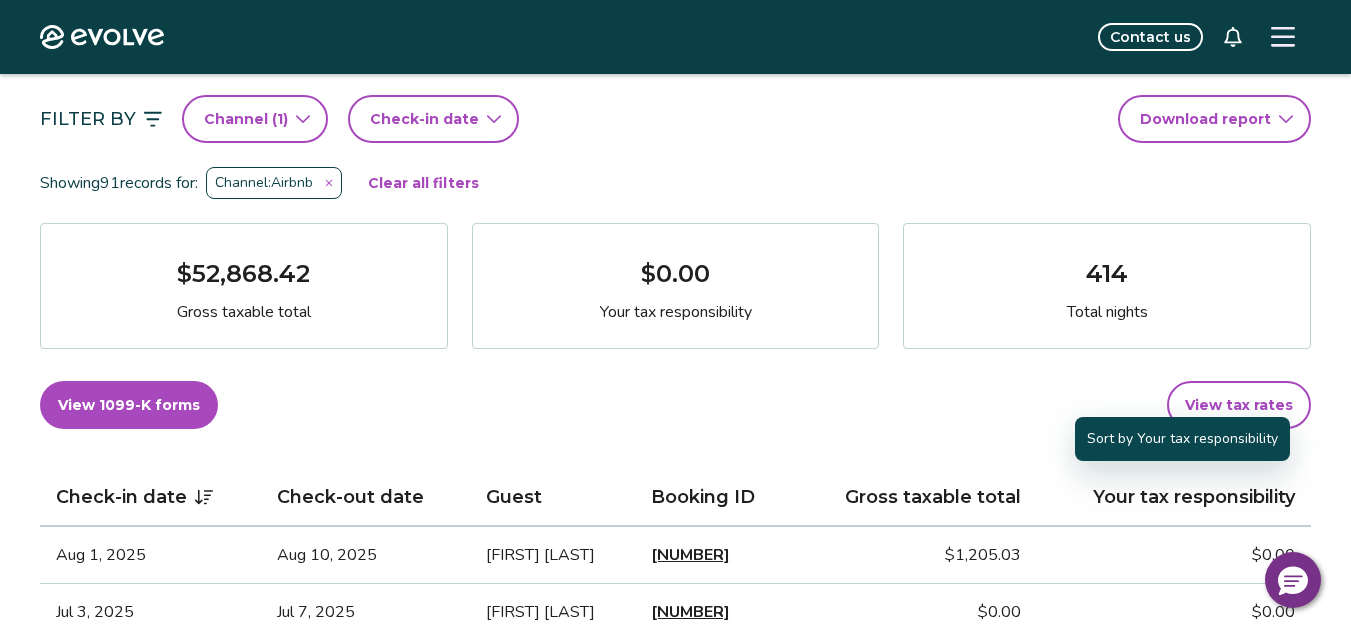 click on "Check-in date" at bounding box center (424, 119) 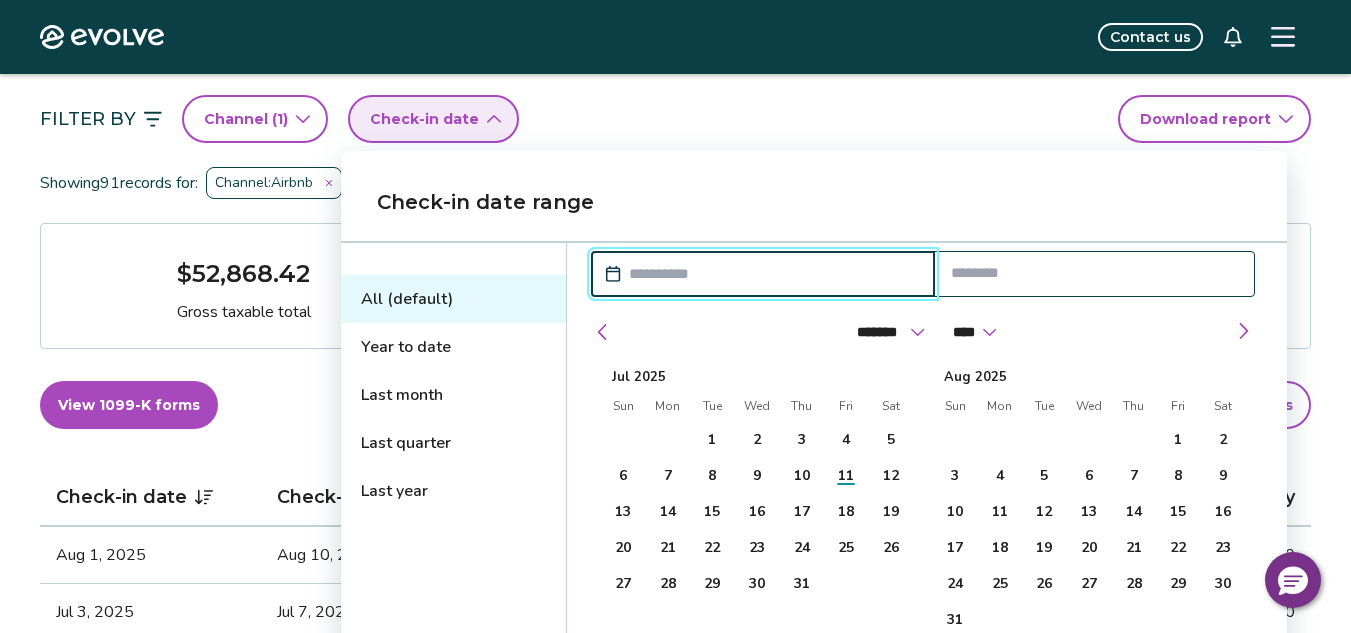 click at bounding box center [773, 274] 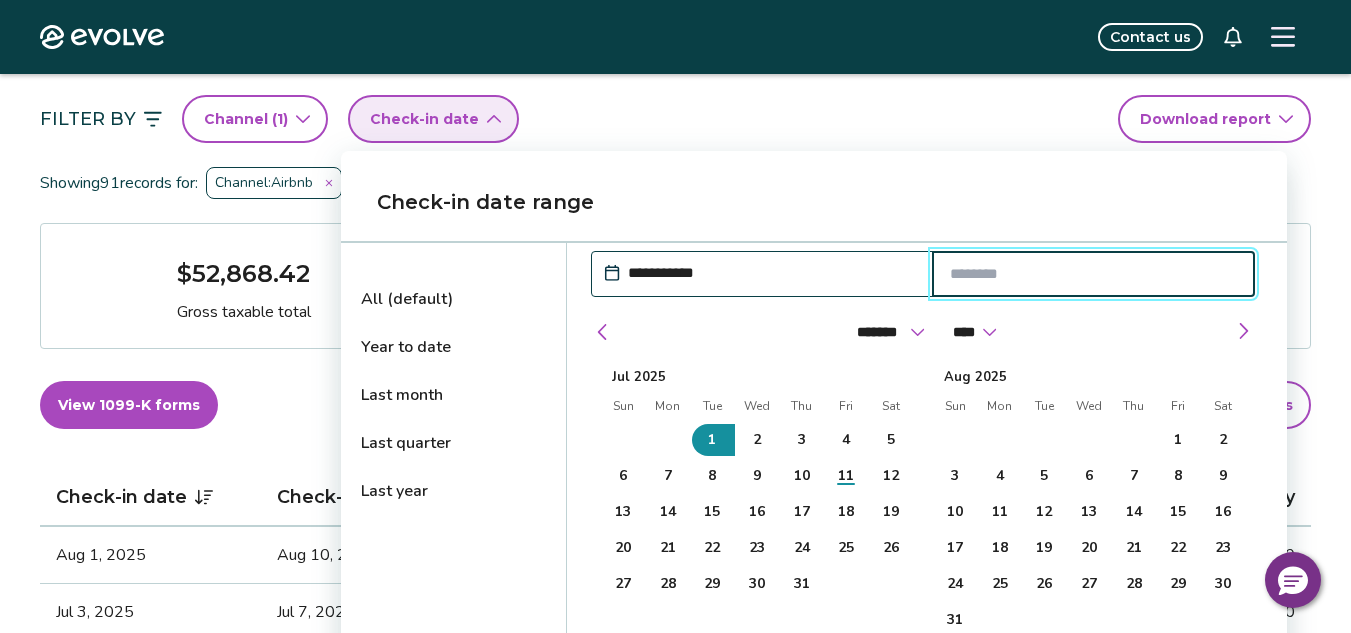 click on "31" at bounding box center (802, 584) 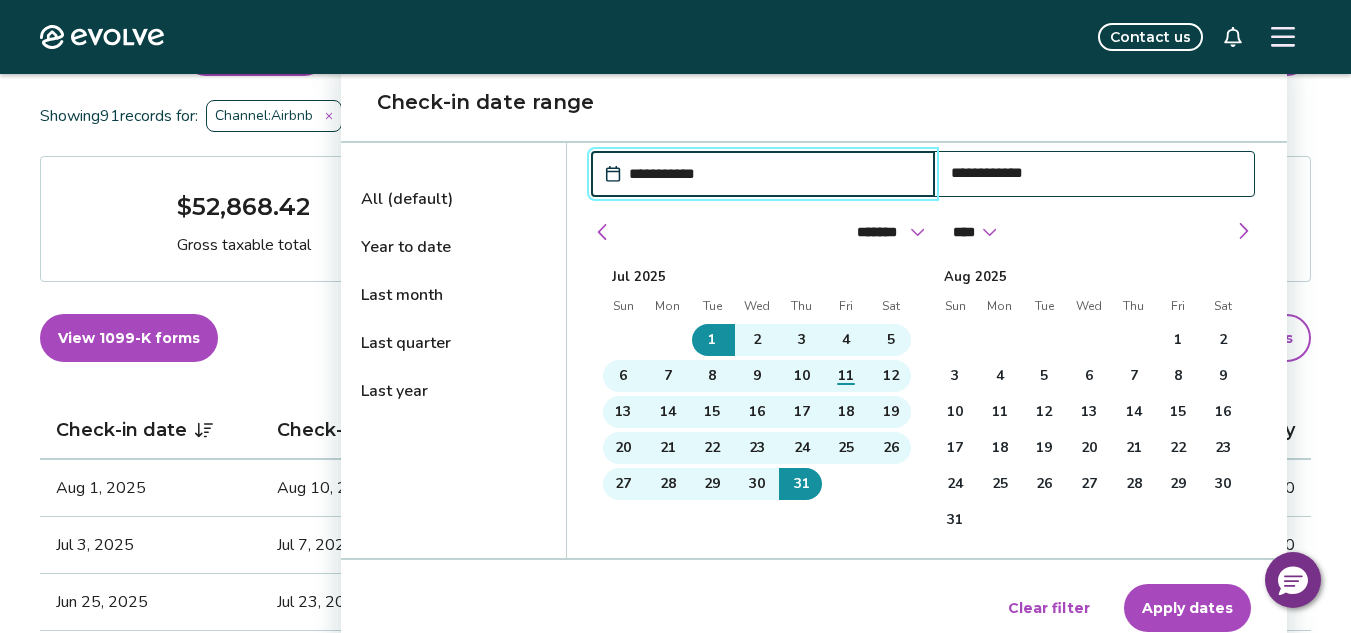 scroll, scrollTop: 304, scrollLeft: 0, axis: vertical 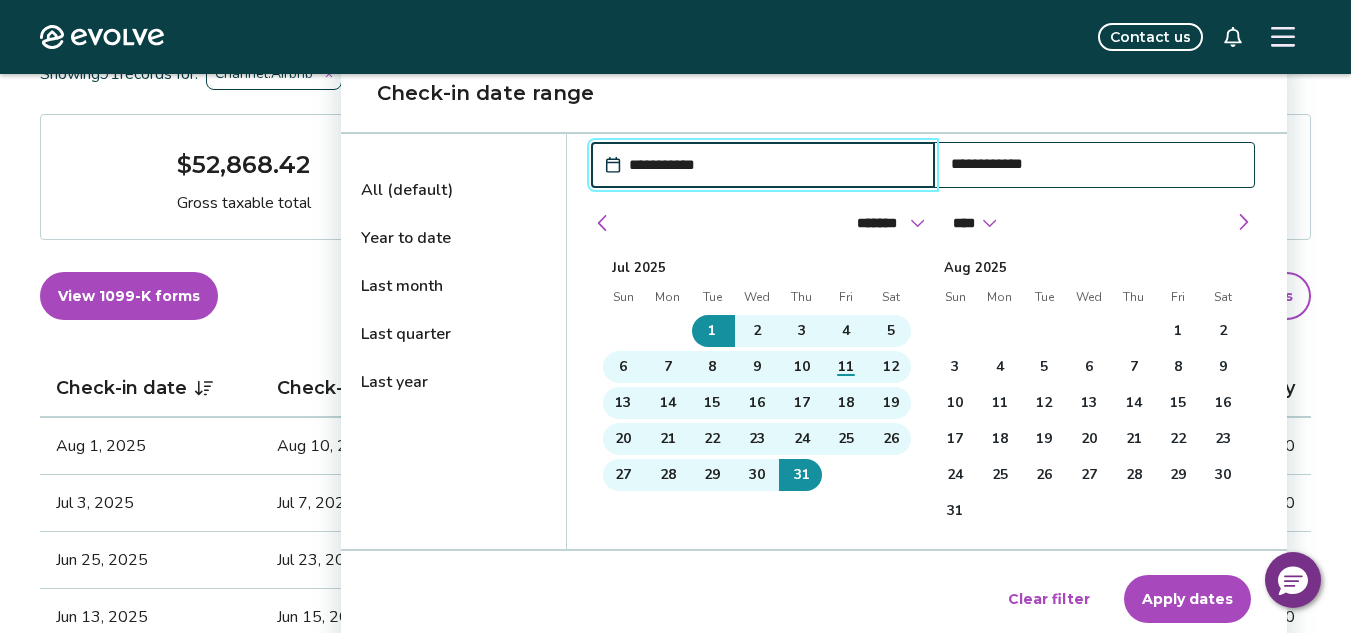click on "Apply dates" at bounding box center (1187, 599) 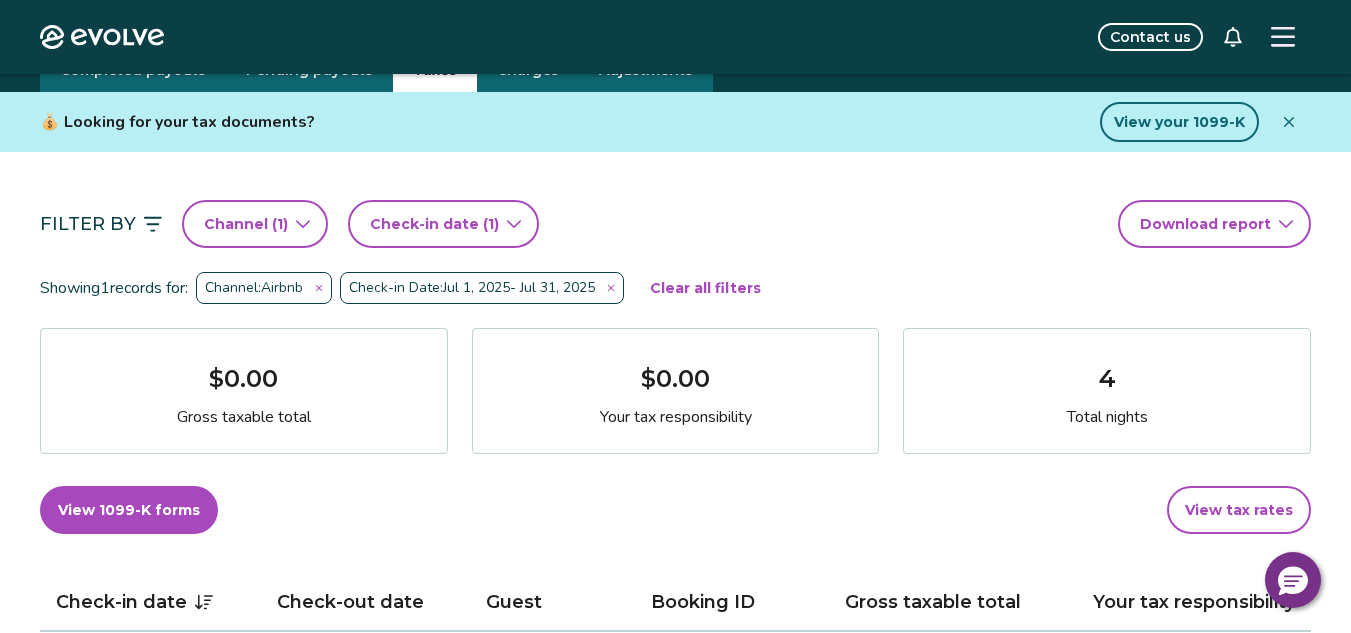scroll, scrollTop: 88, scrollLeft: 0, axis: vertical 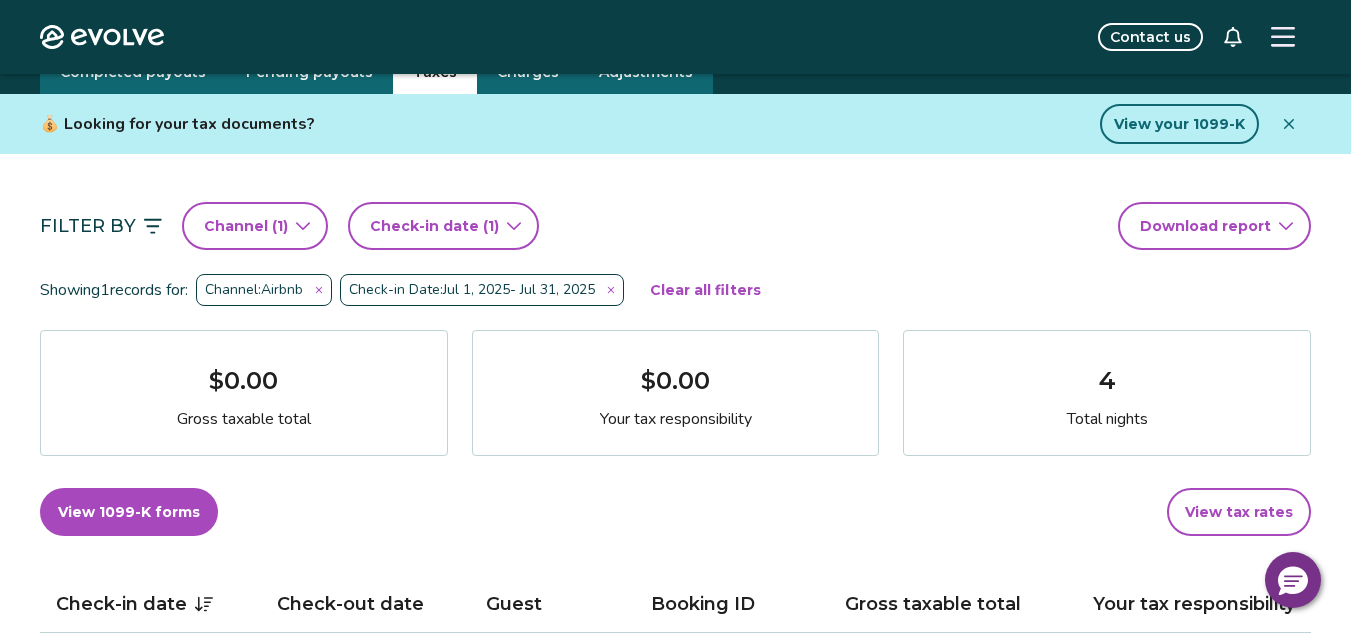 click on "Channel ( 1 )" at bounding box center (255, 226) 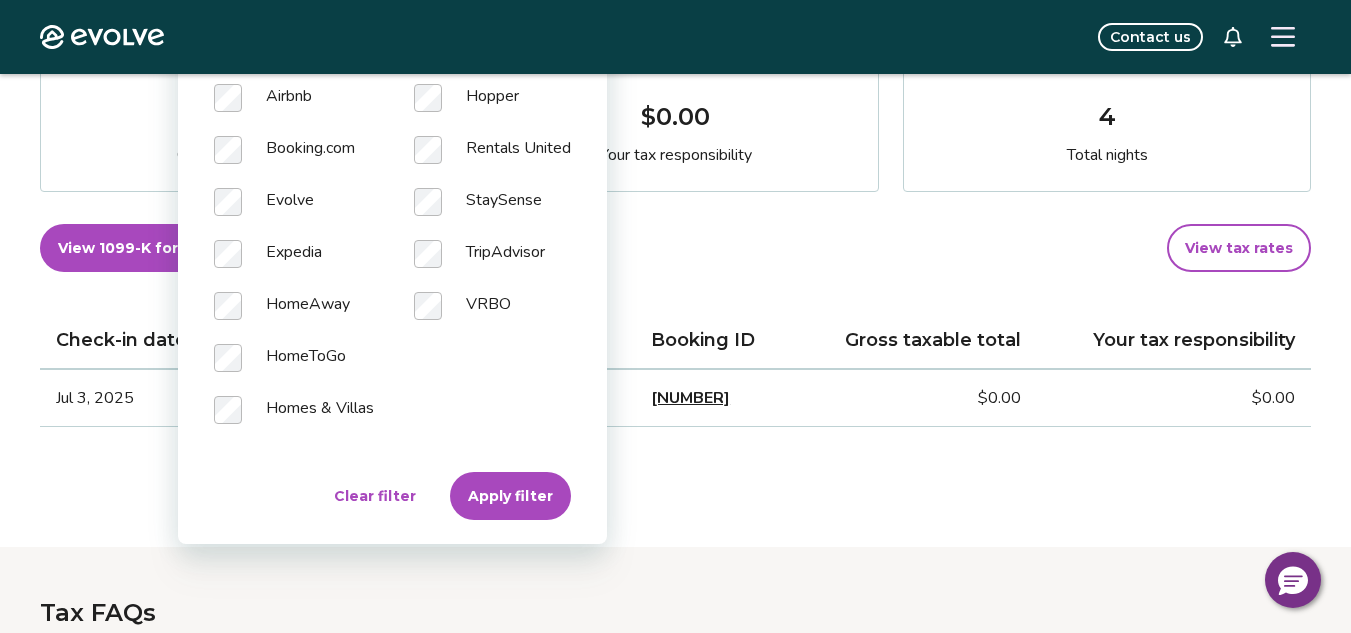 scroll, scrollTop: 360, scrollLeft: 0, axis: vertical 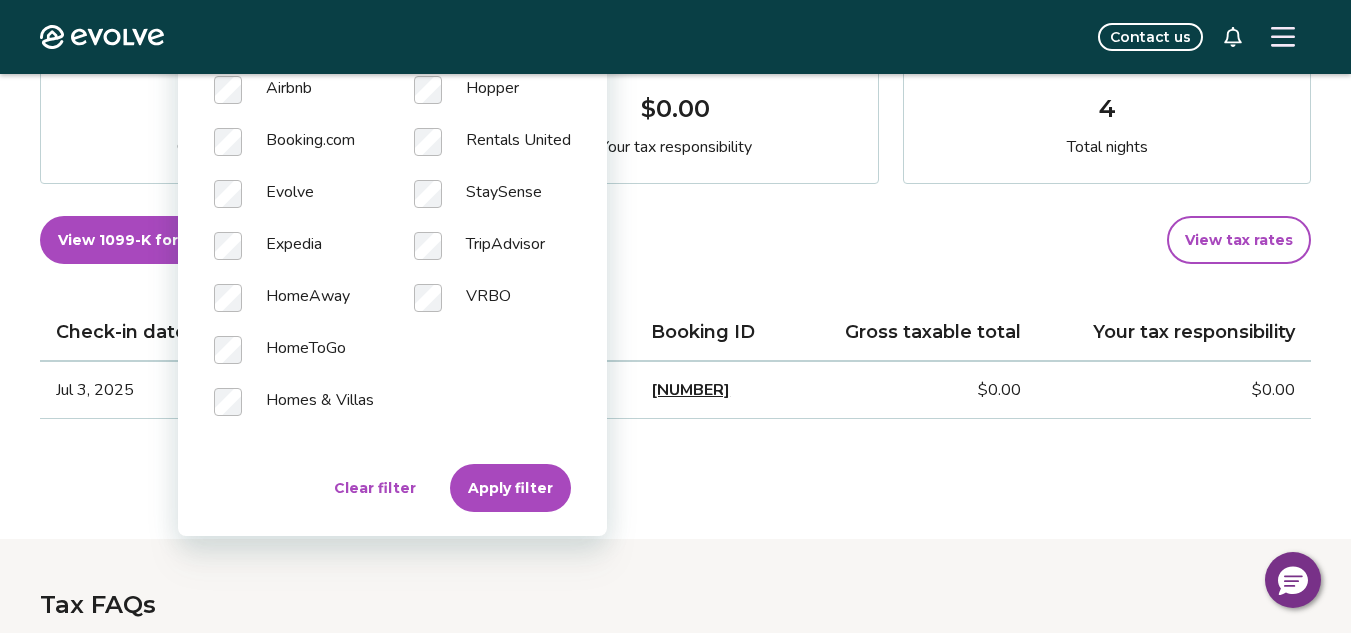 click on "Clear filter" at bounding box center [375, 488] 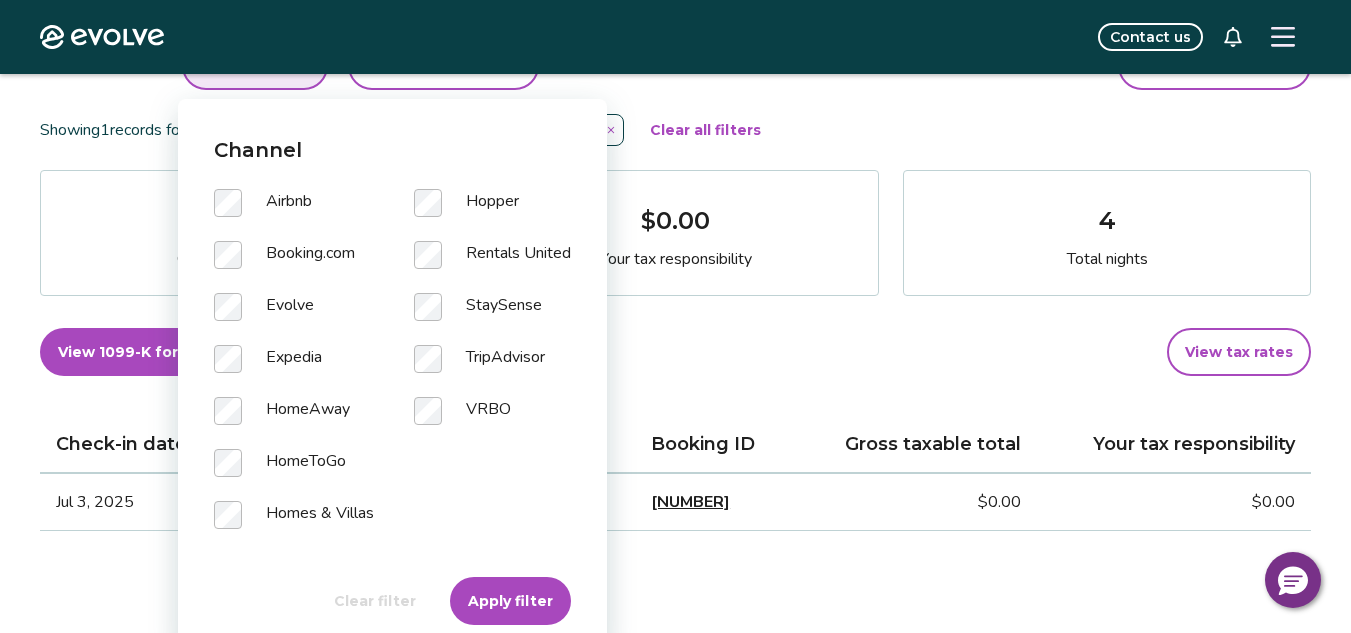 scroll, scrollTop: 247, scrollLeft: 0, axis: vertical 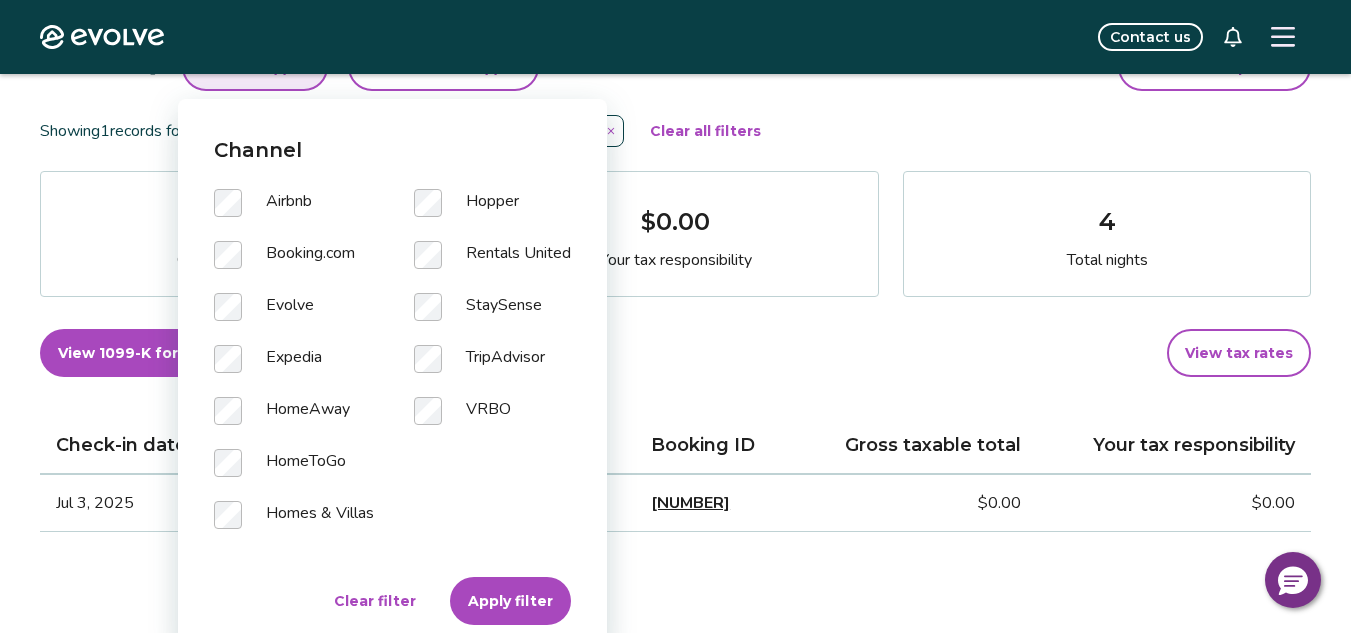 click on "VRBO" at bounding box center [492, 423] 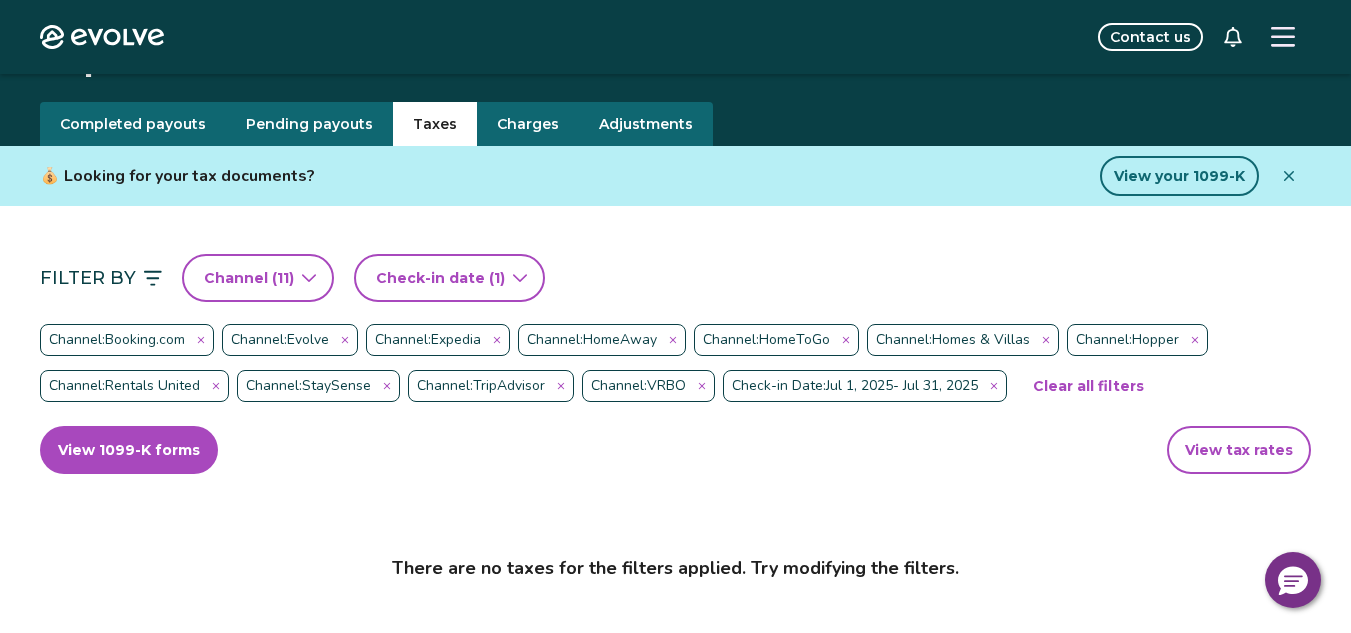 scroll, scrollTop: 27, scrollLeft: 0, axis: vertical 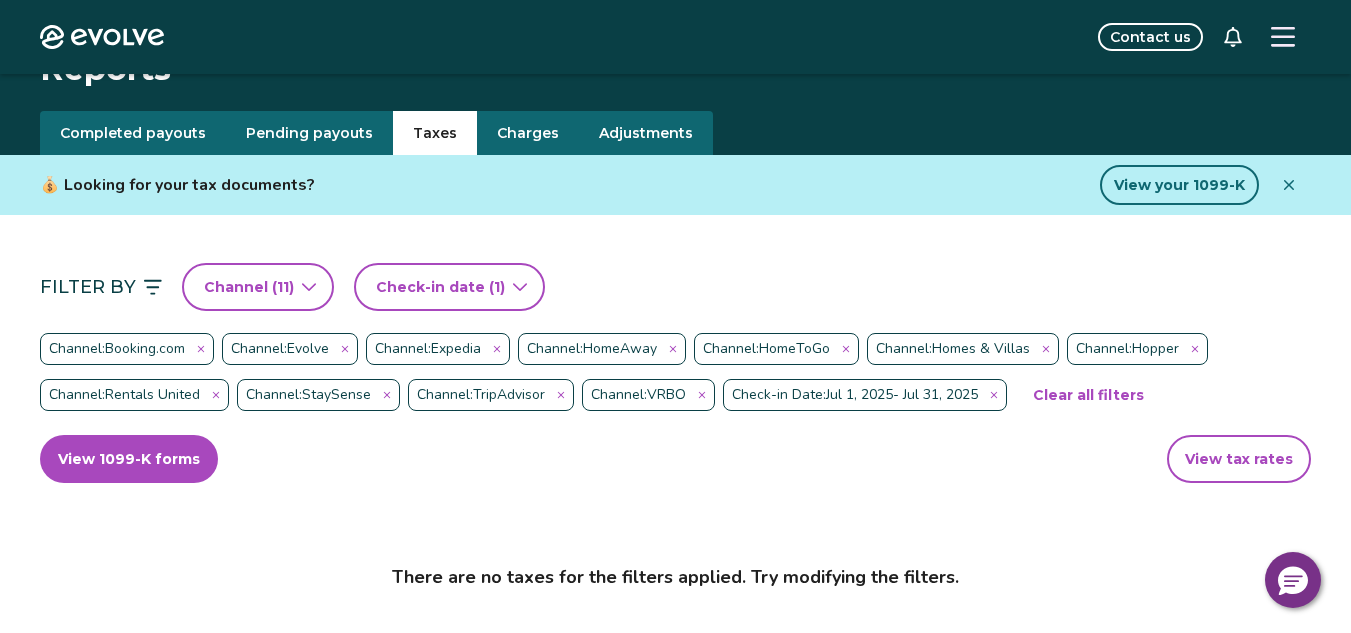 click on "Check-in date (1)" at bounding box center (440, 287) 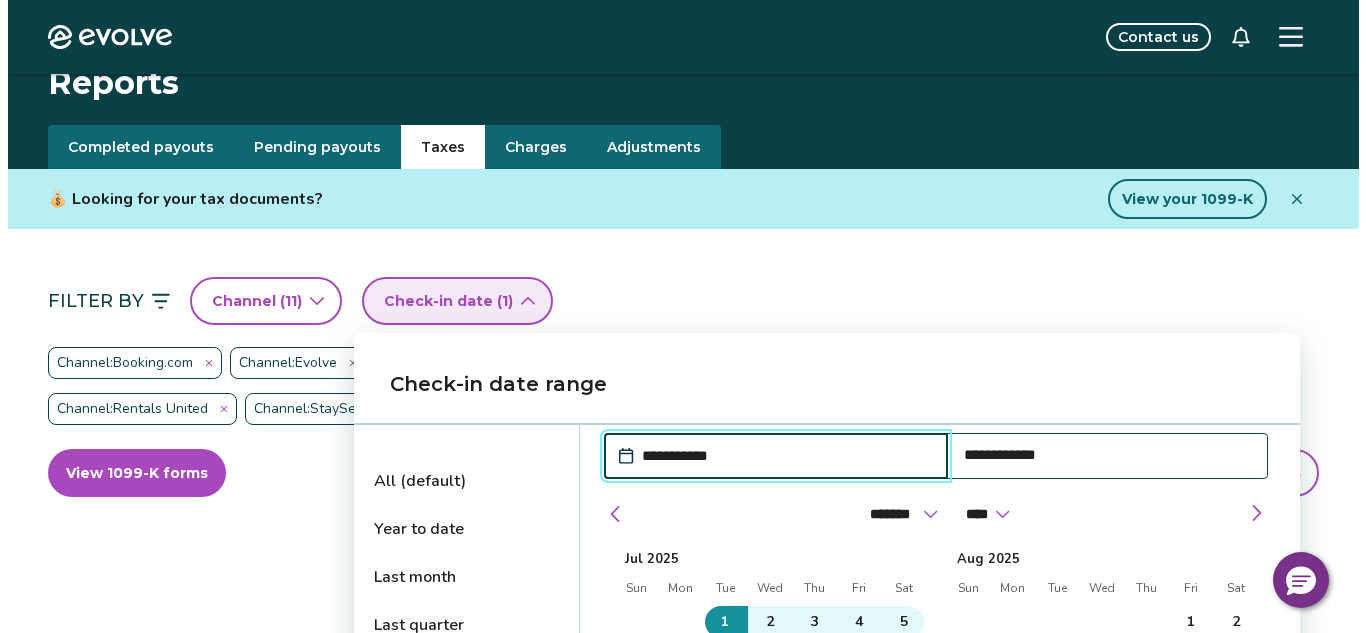 scroll, scrollTop: 0, scrollLeft: 0, axis: both 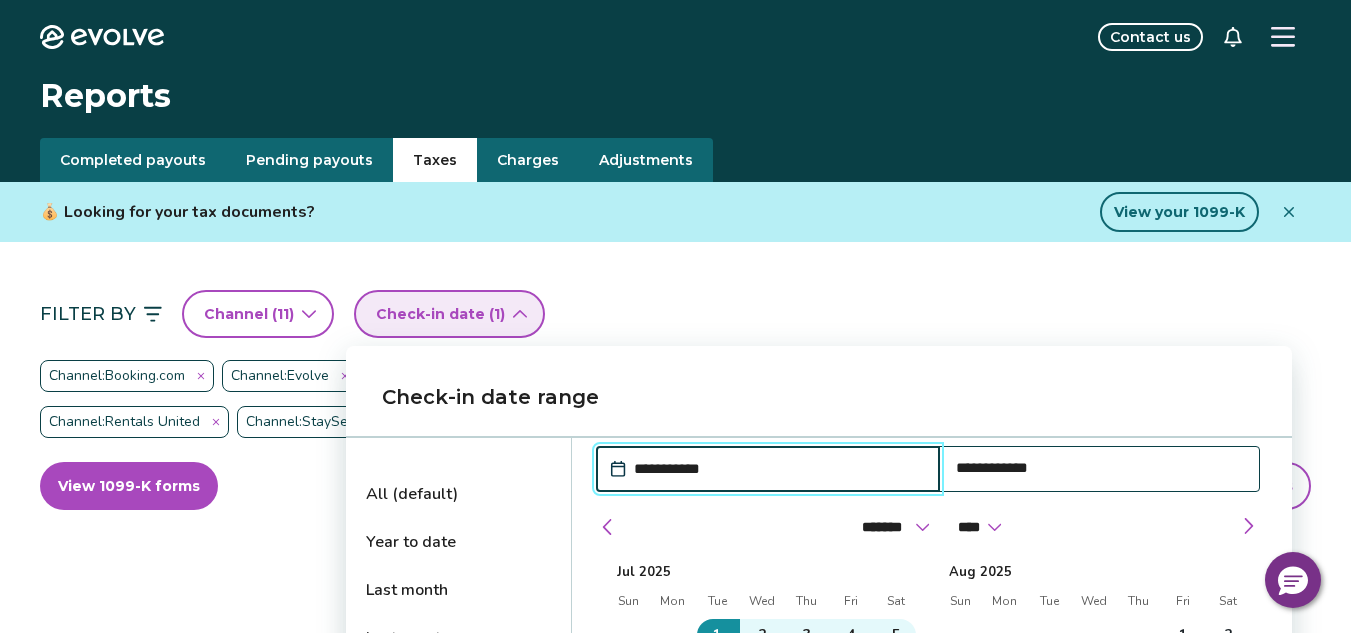 click on "Filter By  Channel ( 11 ) Check-in date (1) Channel:  Booking.com Channel:  Evolve Channel:  Expedia Channel:  HomeAway Channel:  HomeToGo Channel:  Homes & Villas Channel:  Hopper Channel:  Rentals United Channel:  StaySense Channel:  TripAdvisor Channel:  VRBO Check-in Date:  Jul 1, 2025  -   Jul 31, 2025 Clear all filters View 1099-K forms View tax rates There are no taxes for the filters applied. Try modifying the filters." at bounding box center (675, 470) 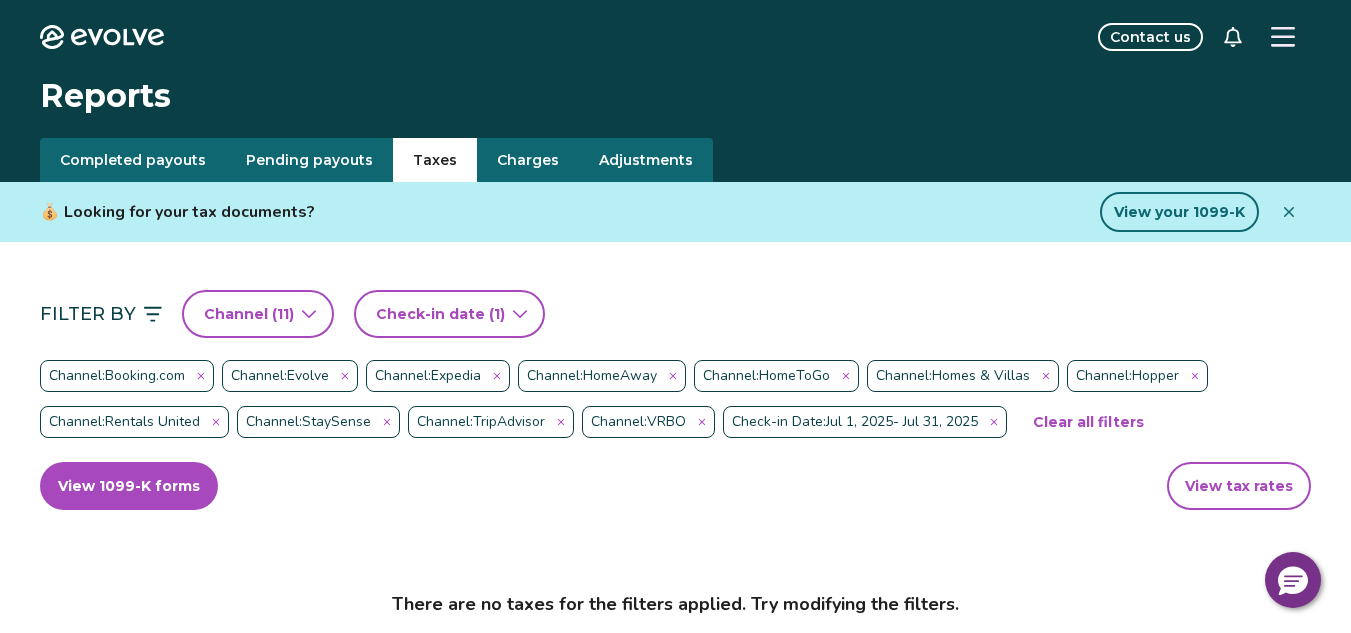 click at bounding box center [1289, 212] 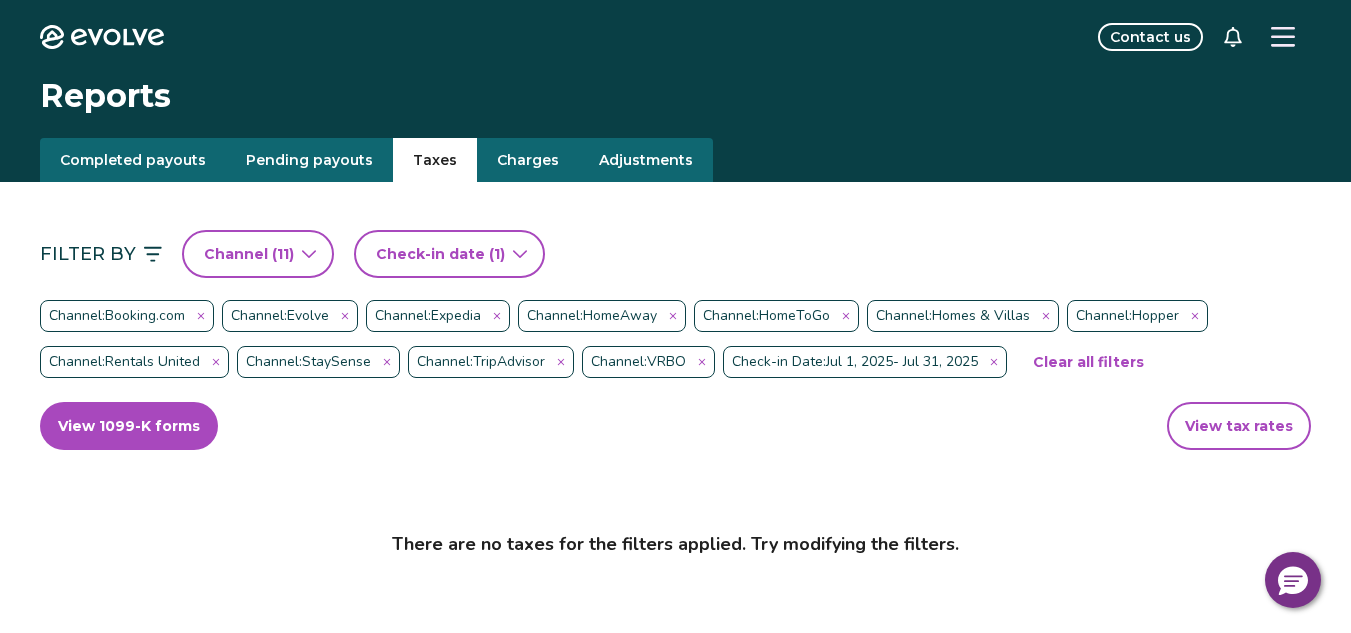 click 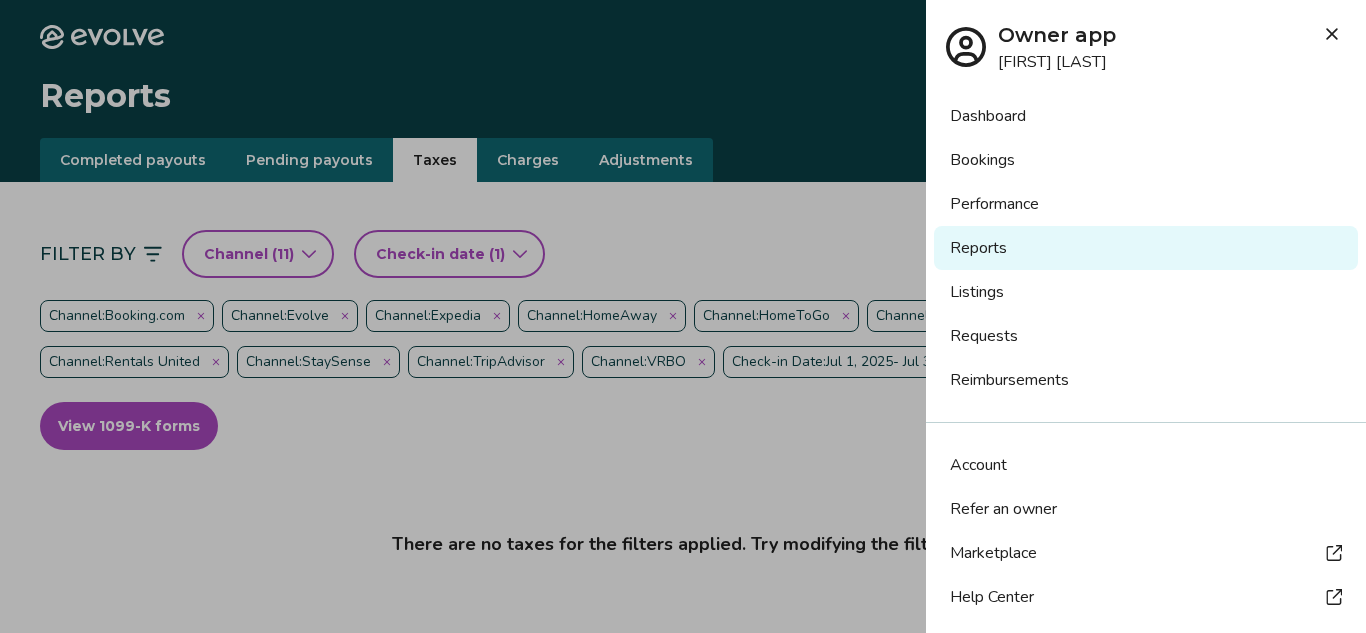 click on "Dashboard" at bounding box center (1146, 116) 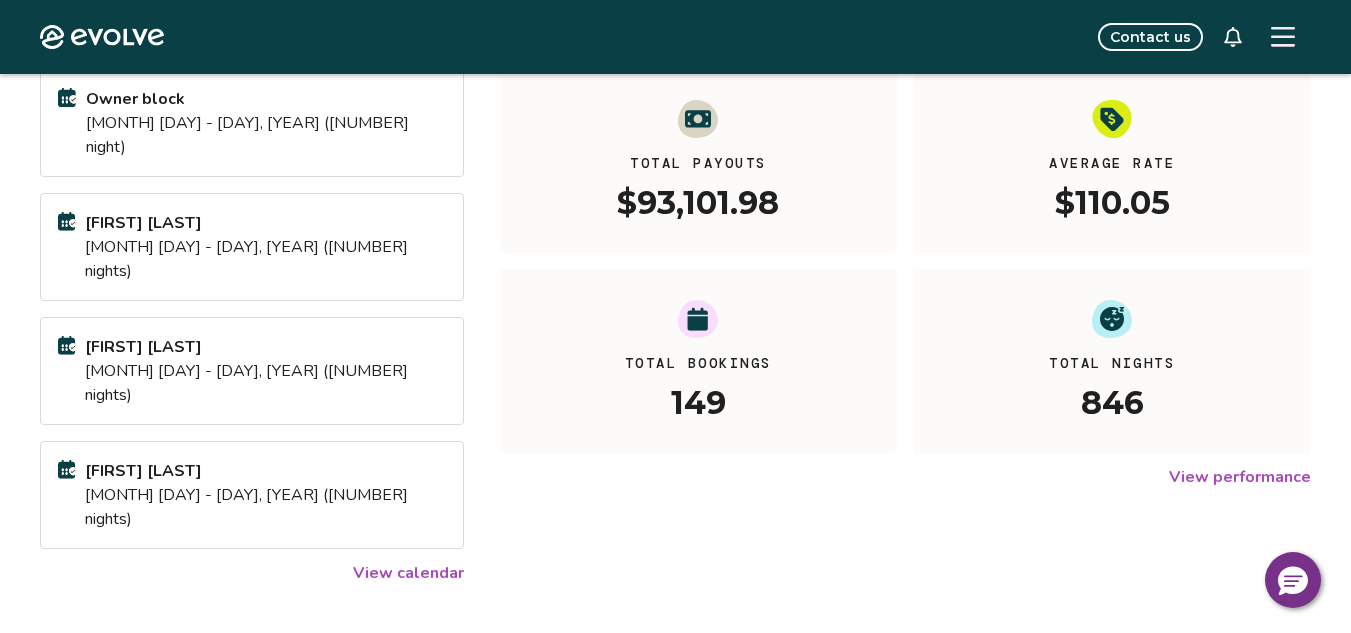 scroll, scrollTop: 233, scrollLeft: 0, axis: vertical 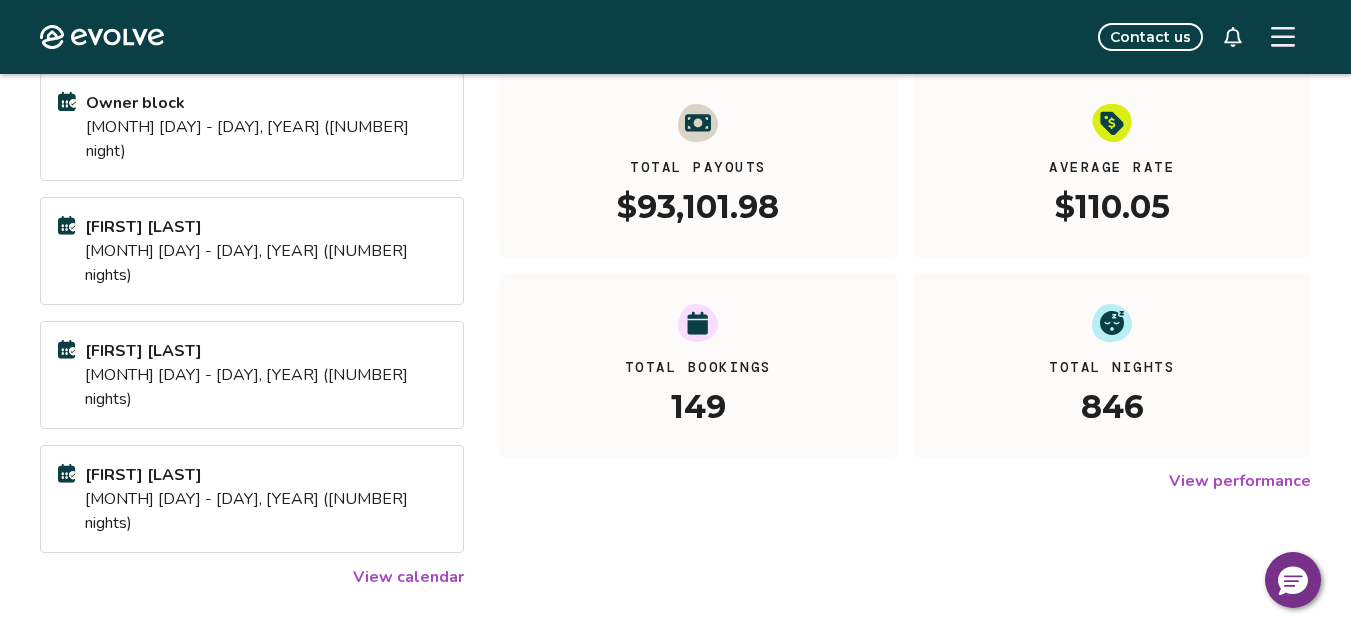 click on "View calendar" at bounding box center [408, 577] 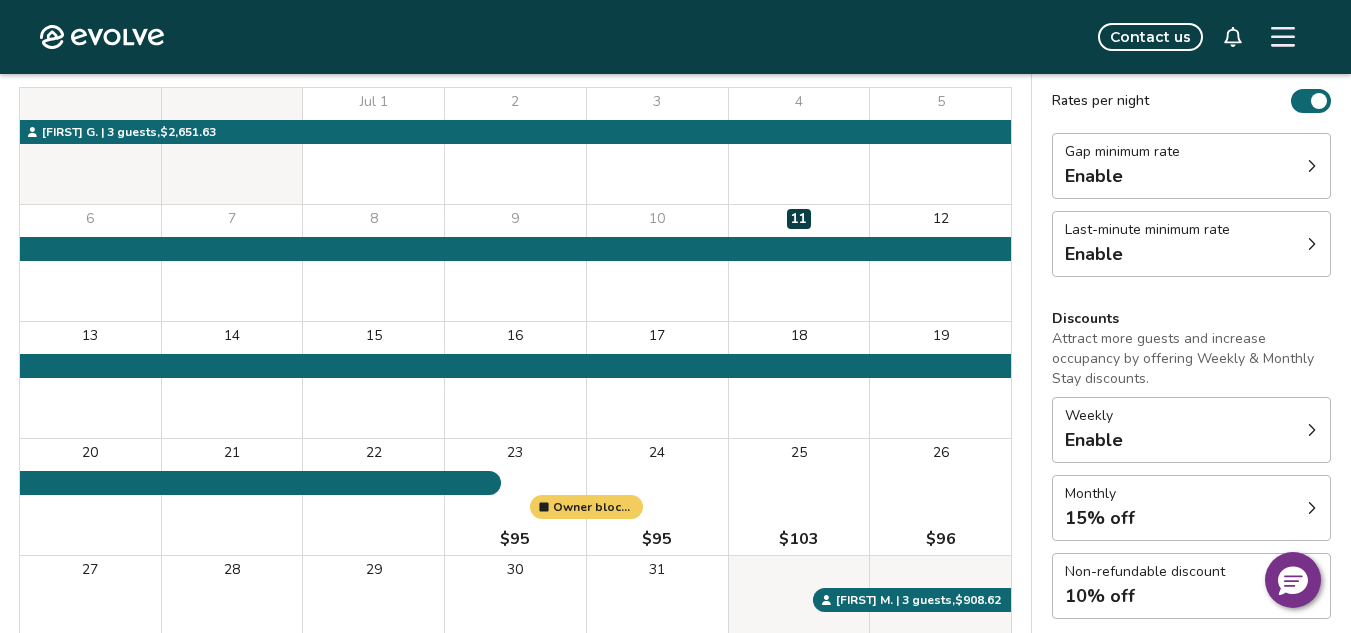 scroll, scrollTop: 211, scrollLeft: 0, axis: vertical 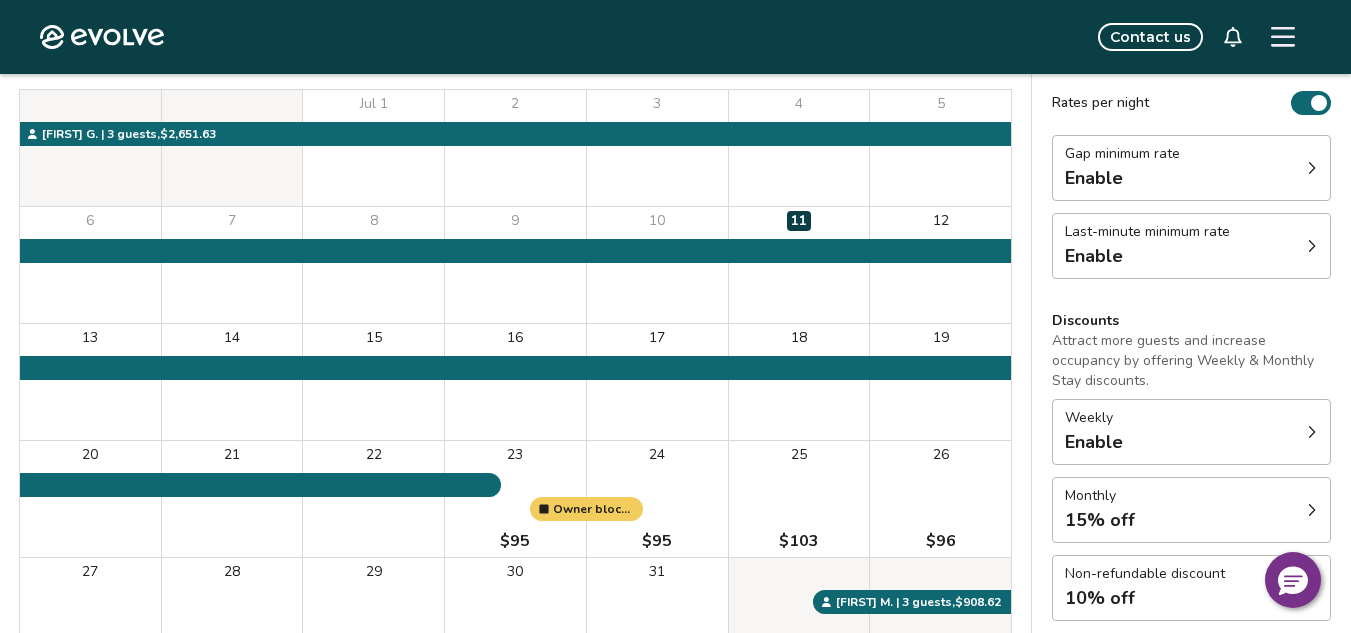 click on "9" at bounding box center [515, 265] 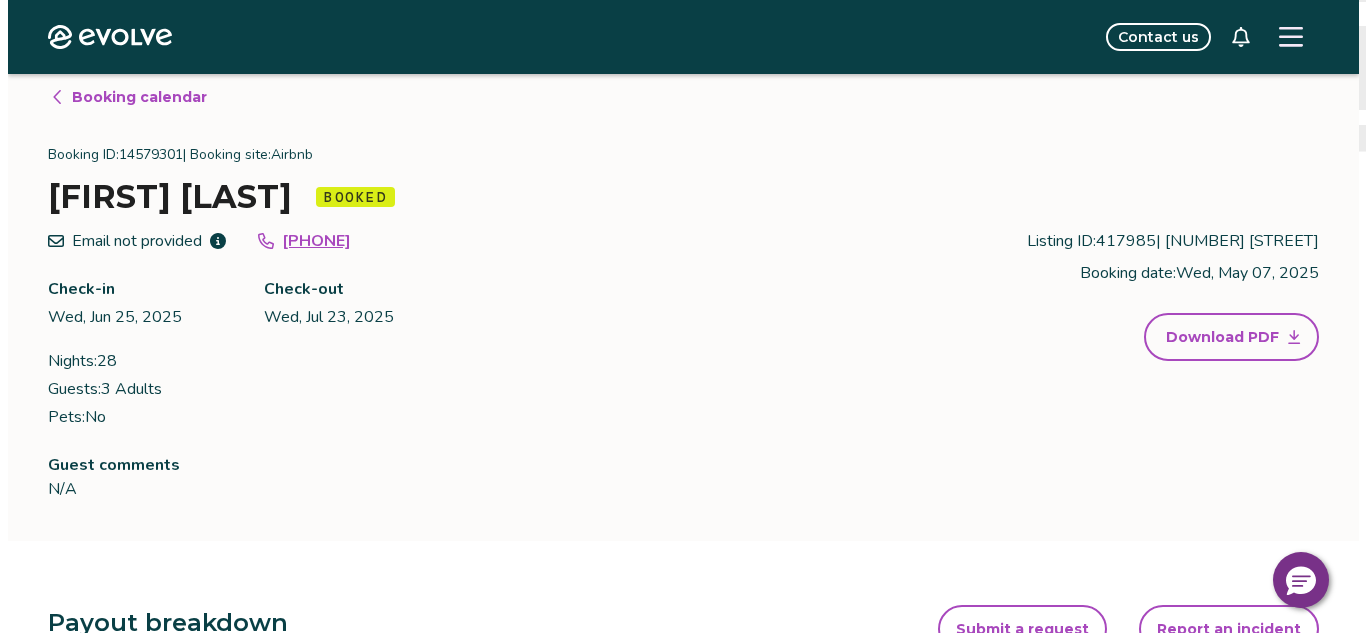 scroll, scrollTop: 0, scrollLeft: 0, axis: both 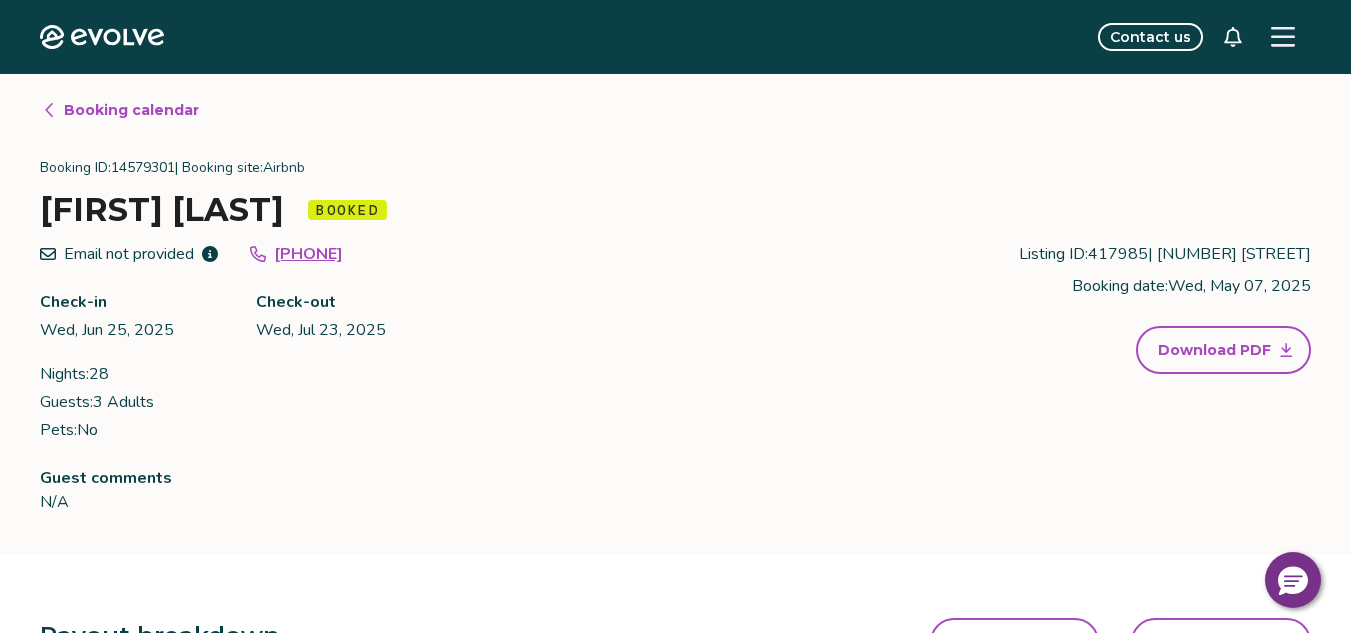 click at bounding box center [1283, 37] 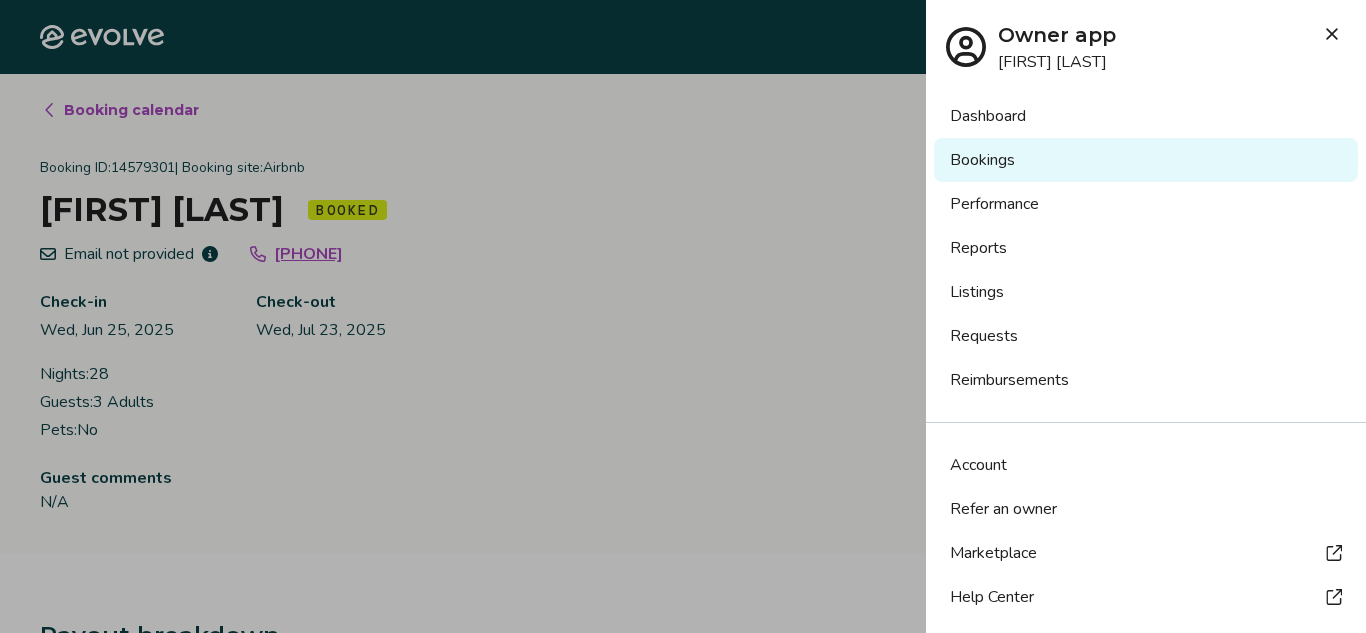 click on "Reports" at bounding box center [1146, 248] 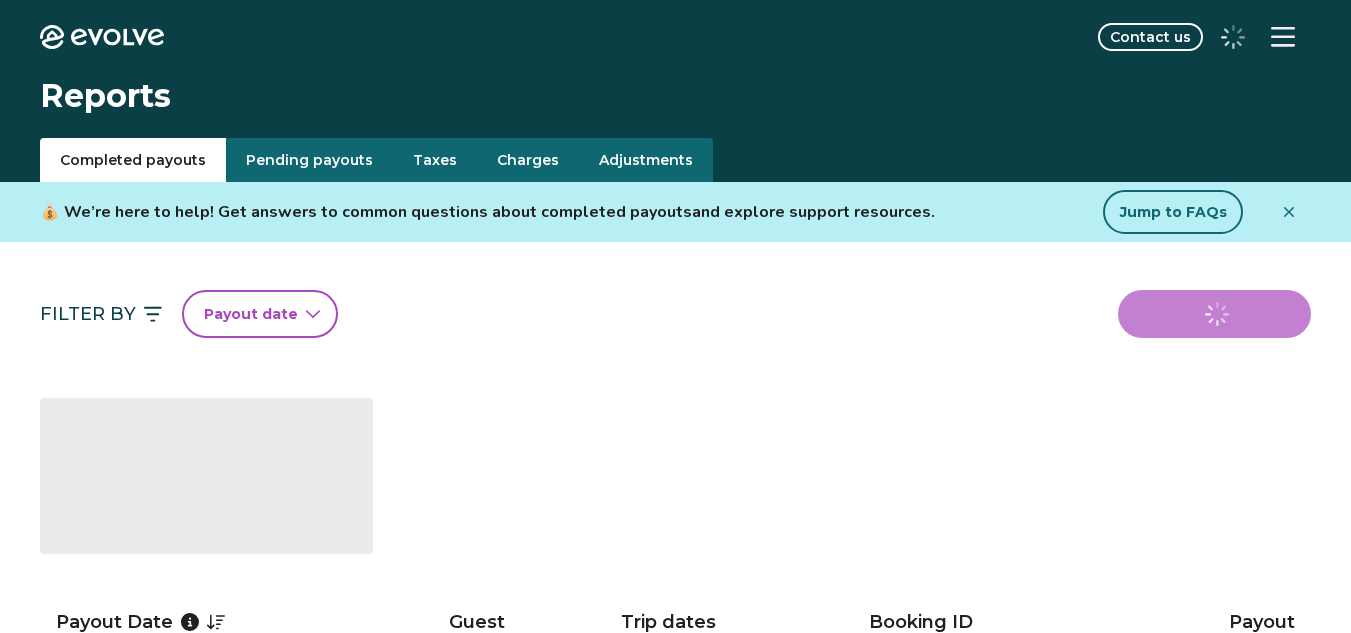 scroll, scrollTop: 0, scrollLeft: 0, axis: both 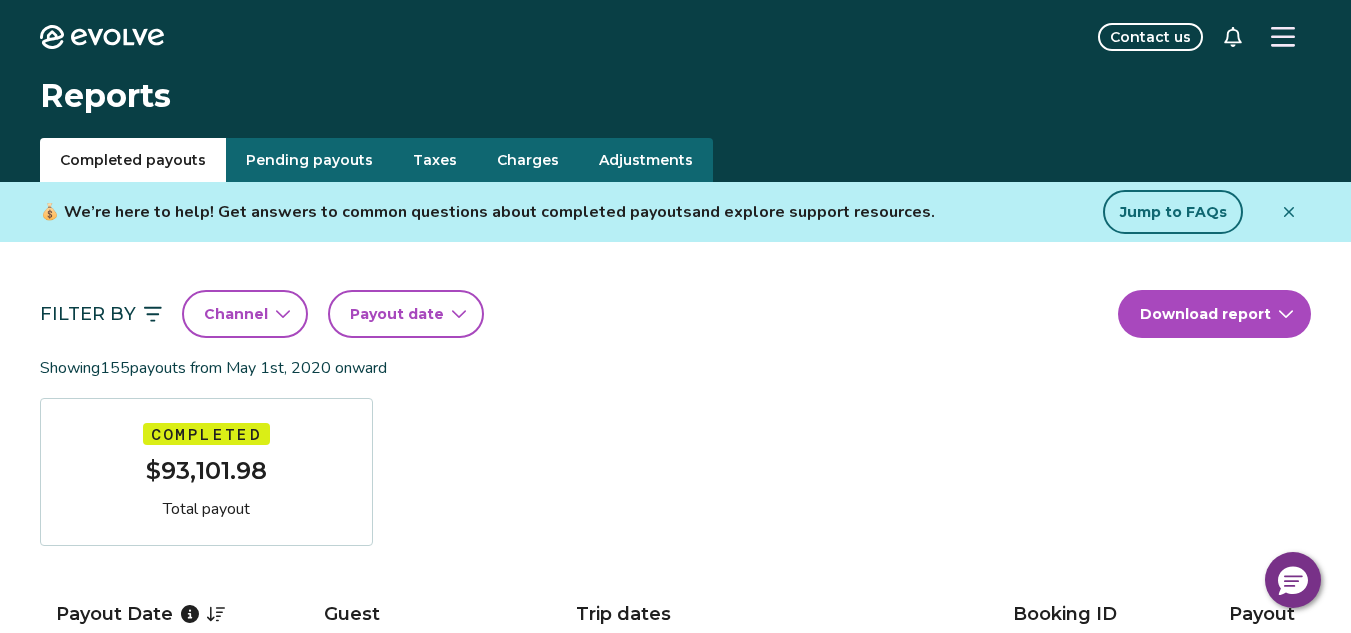click on "Taxes" at bounding box center (435, 160) 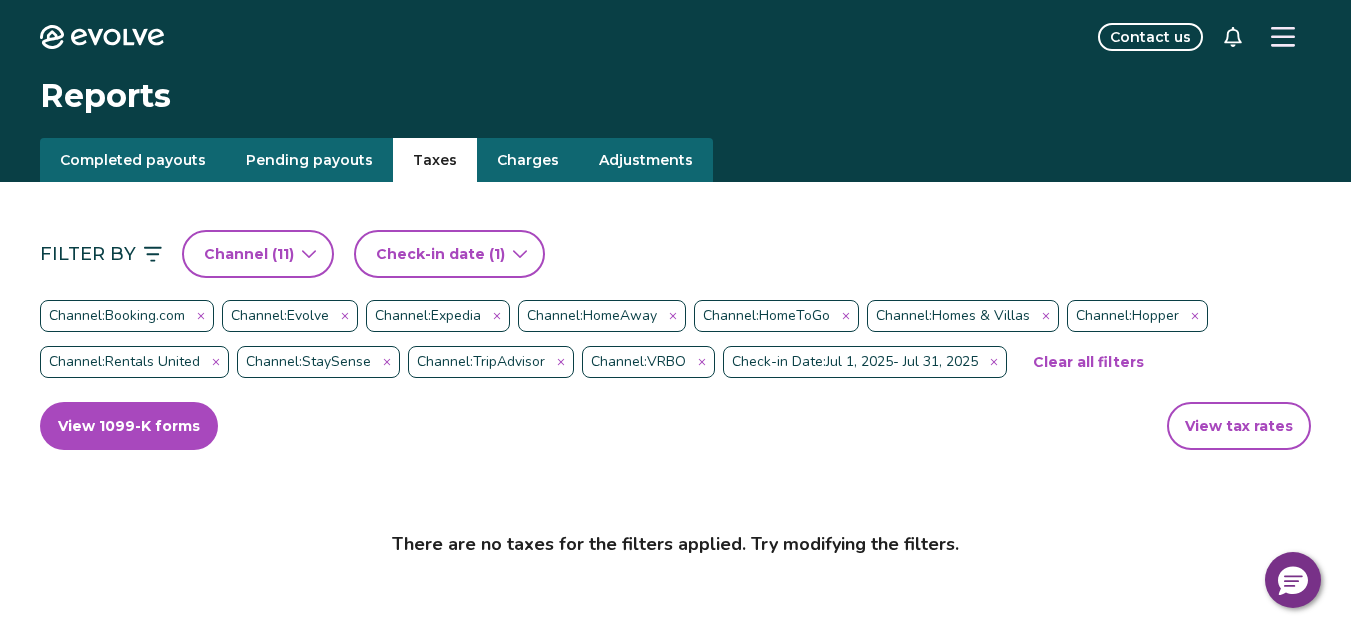 click on "Check-in date (1)" at bounding box center (440, 254) 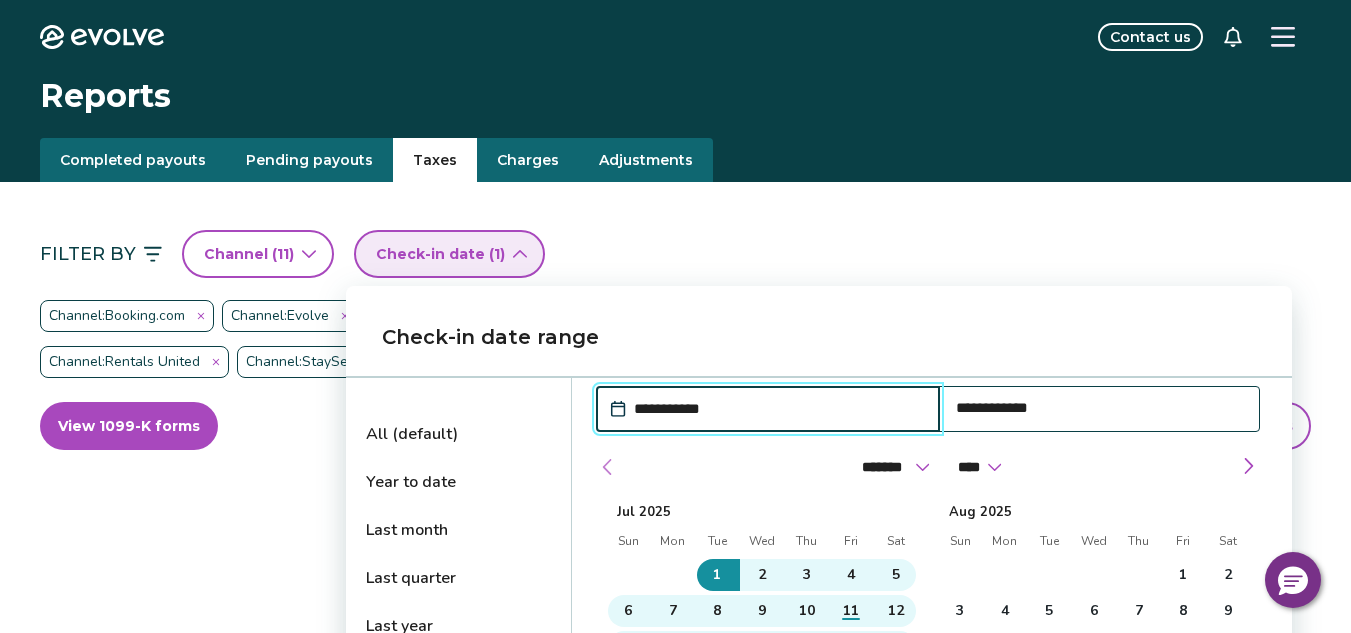 click at bounding box center (608, 467) 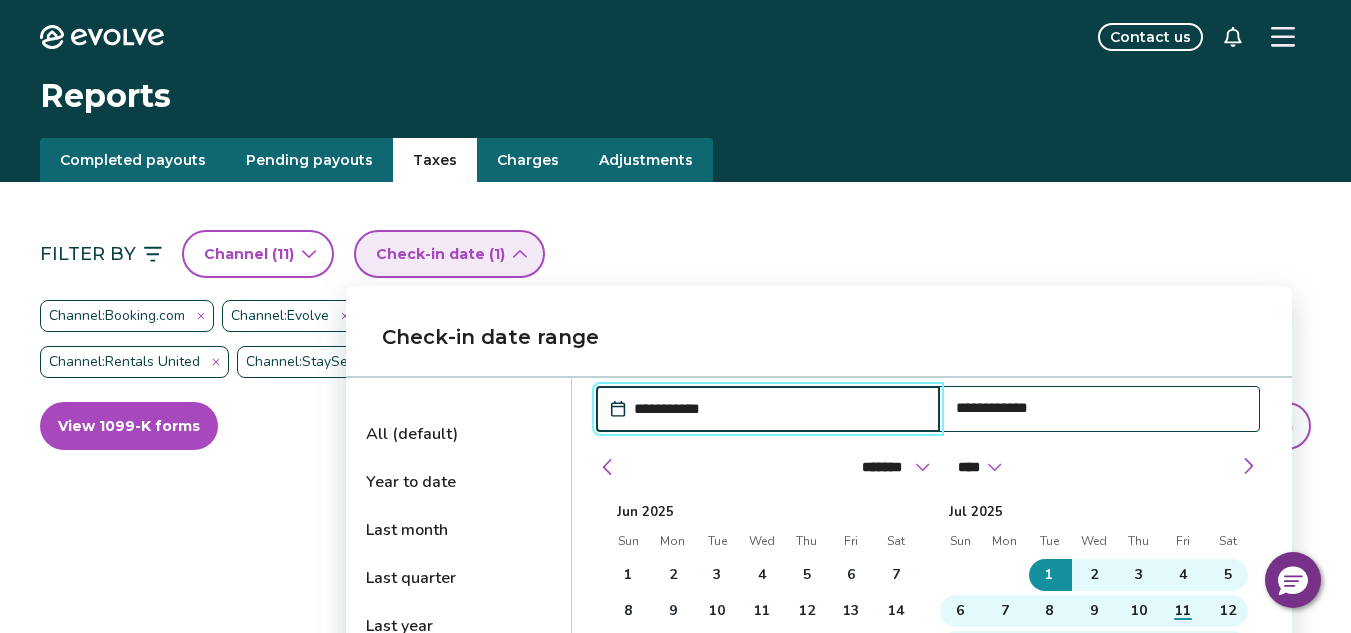 click on "1" at bounding box center (628, 575) 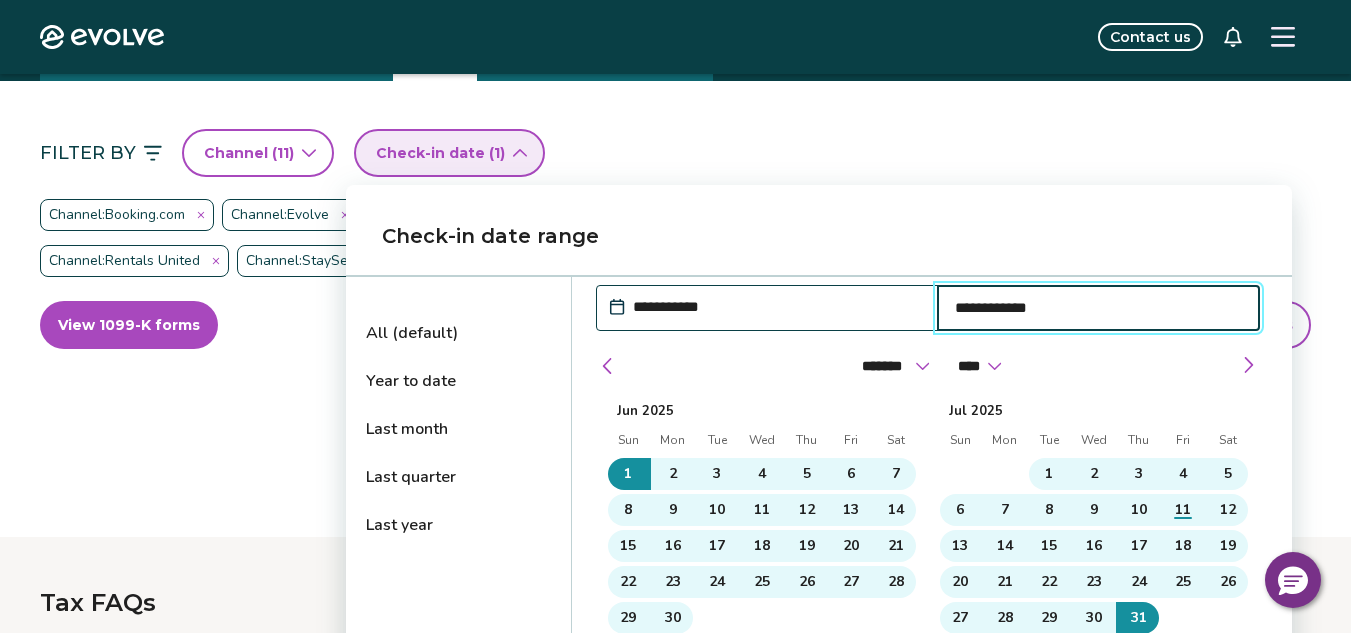 scroll, scrollTop: 129, scrollLeft: 0, axis: vertical 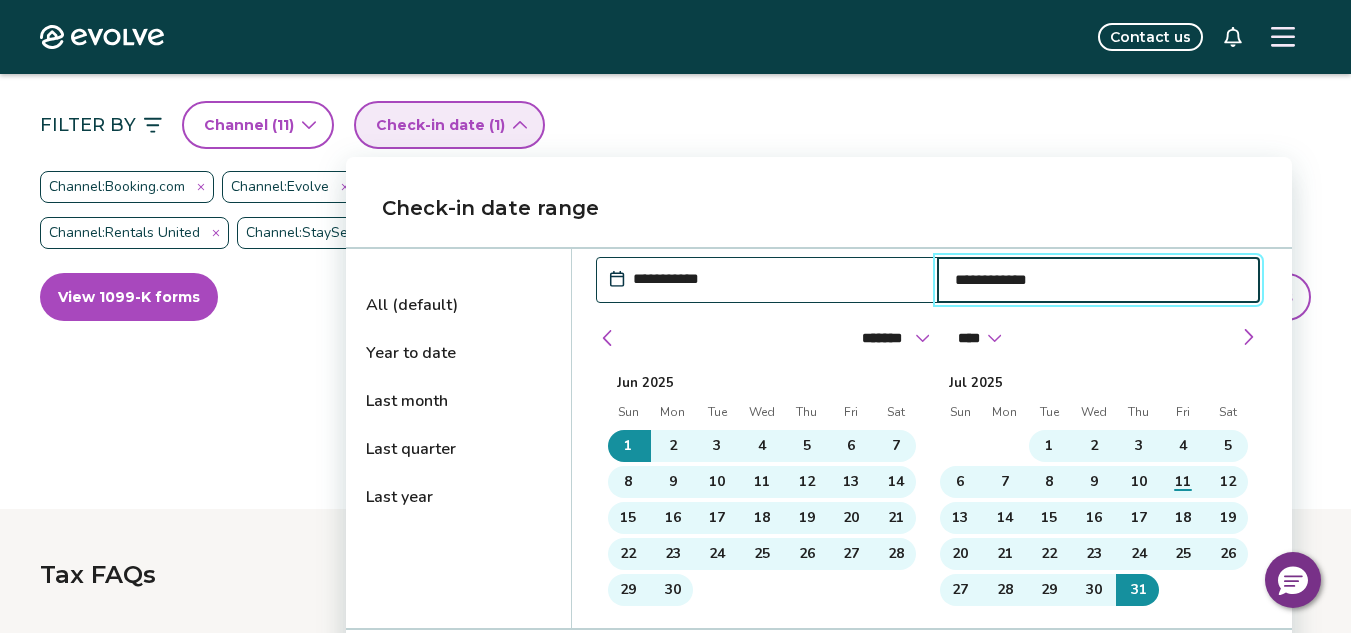 click on "30" at bounding box center [673, 590] 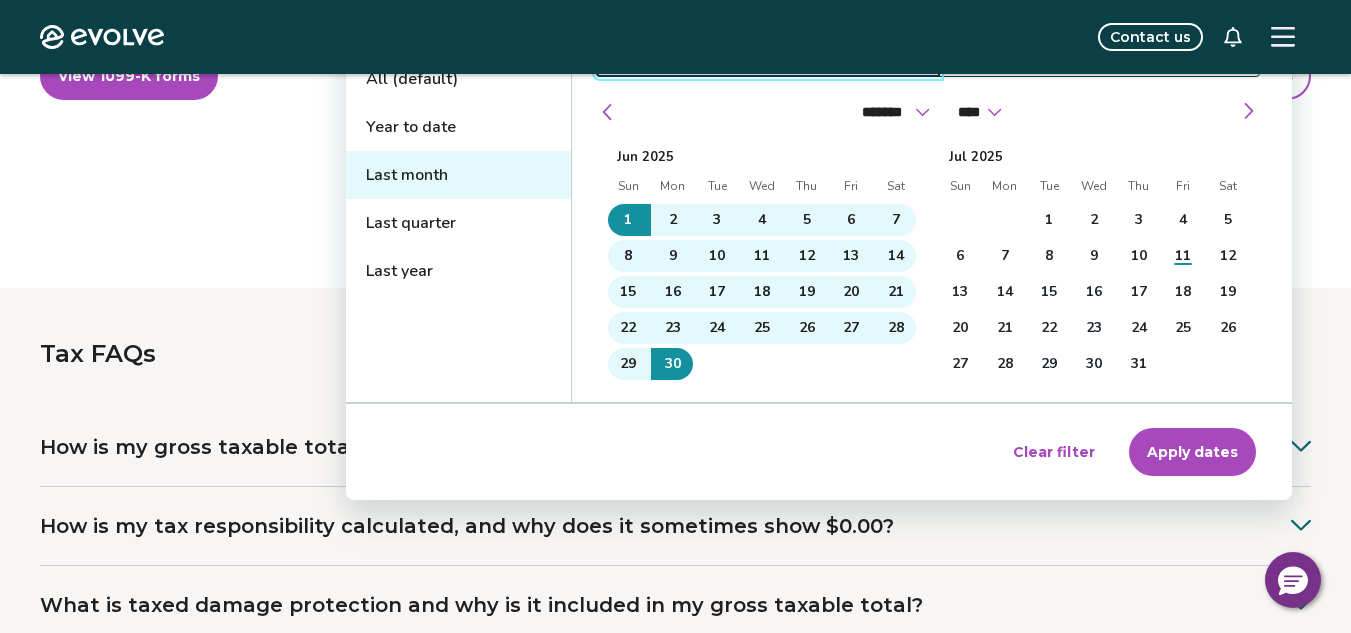 scroll, scrollTop: 356, scrollLeft: 0, axis: vertical 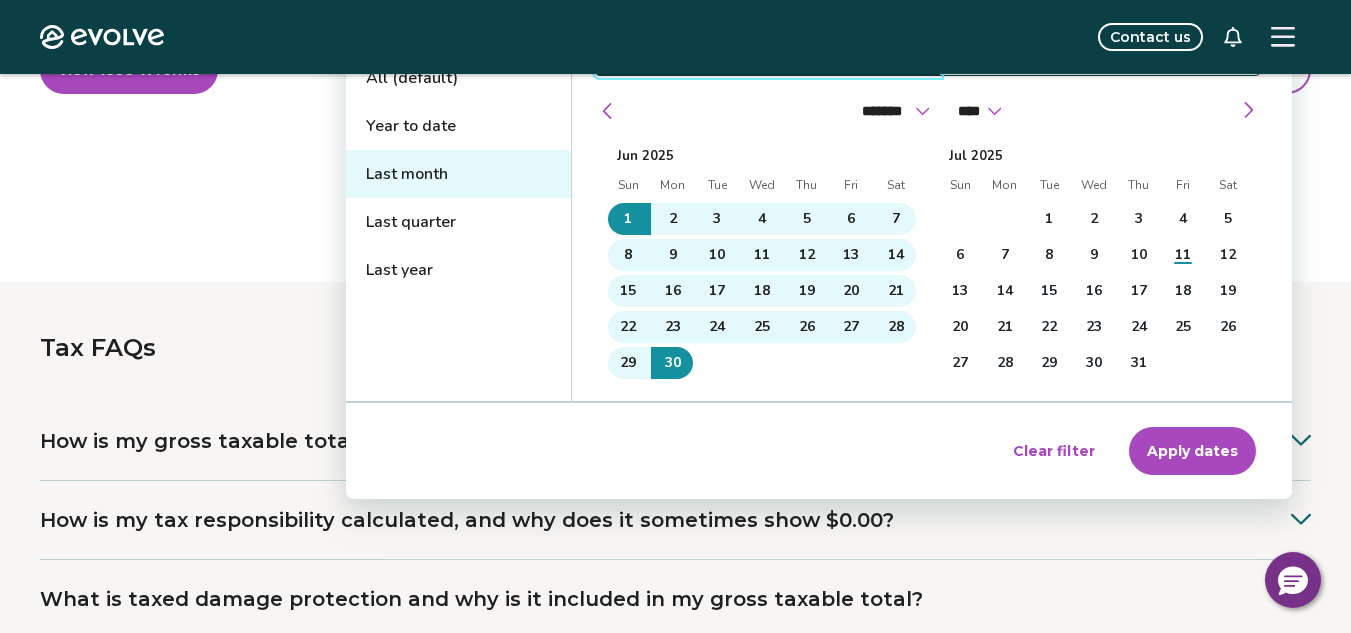click on "Apply dates" at bounding box center [1192, 451] 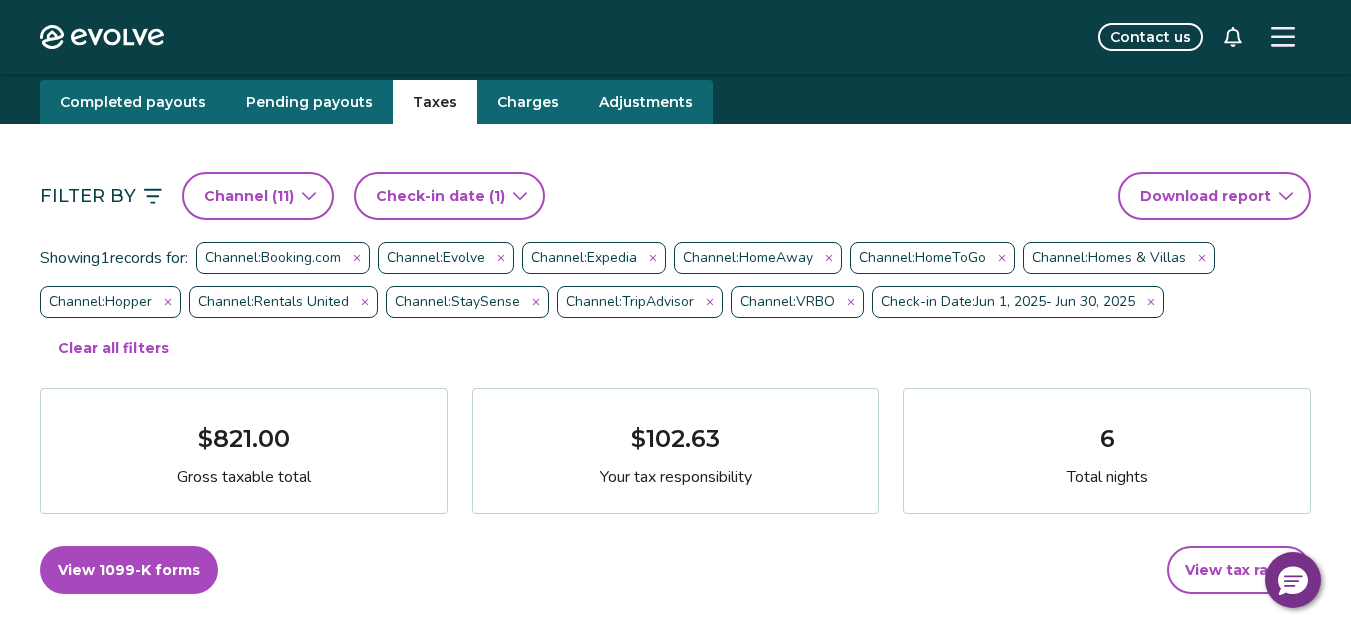 scroll, scrollTop: 42, scrollLeft: 0, axis: vertical 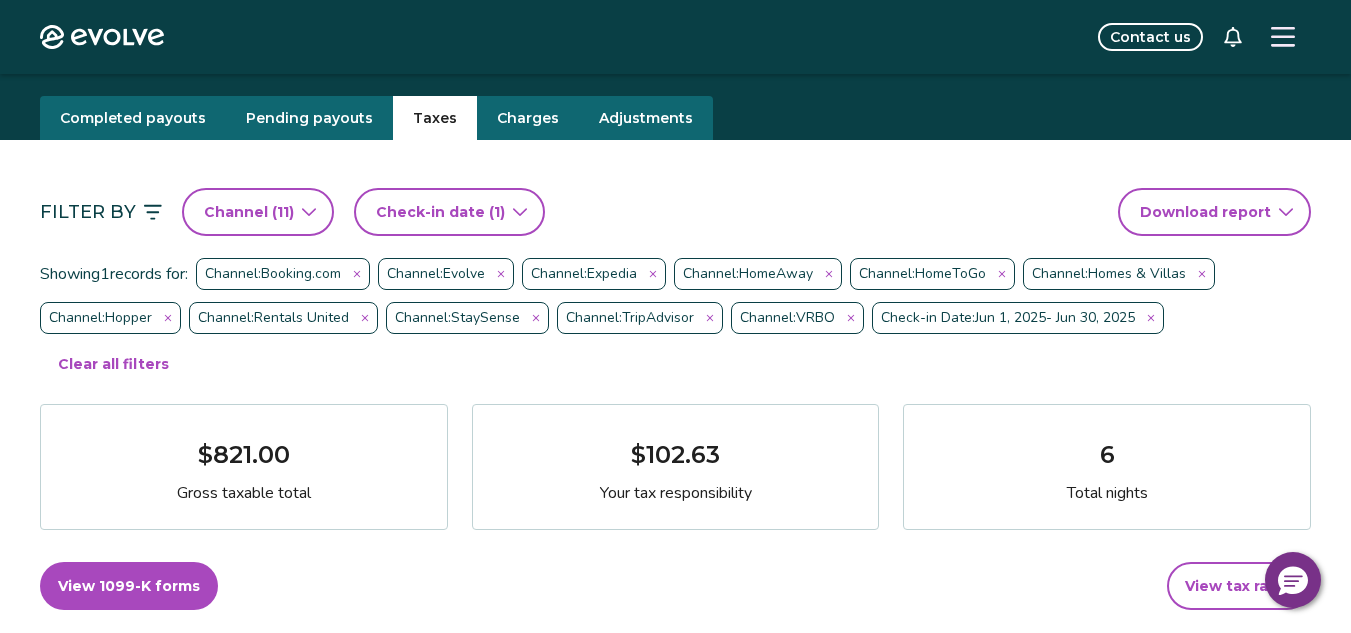 click on "( [NUMBER] )" at bounding box center (281, 212) 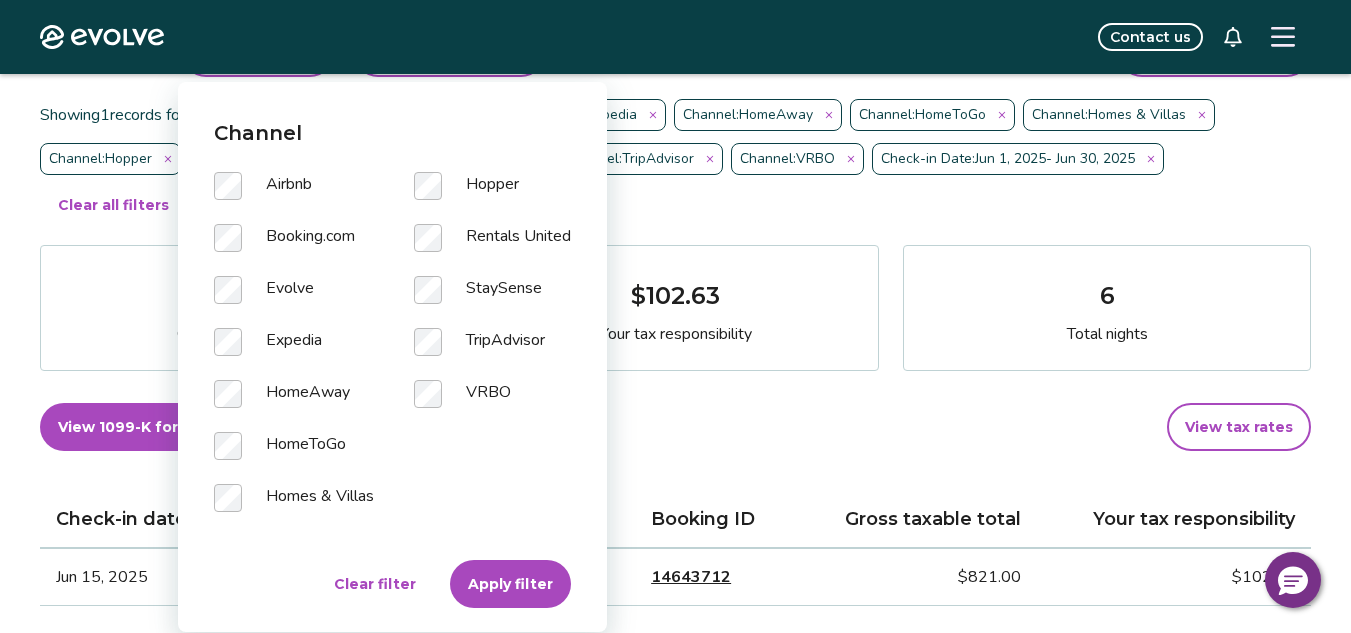 scroll, scrollTop: 211, scrollLeft: 0, axis: vertical 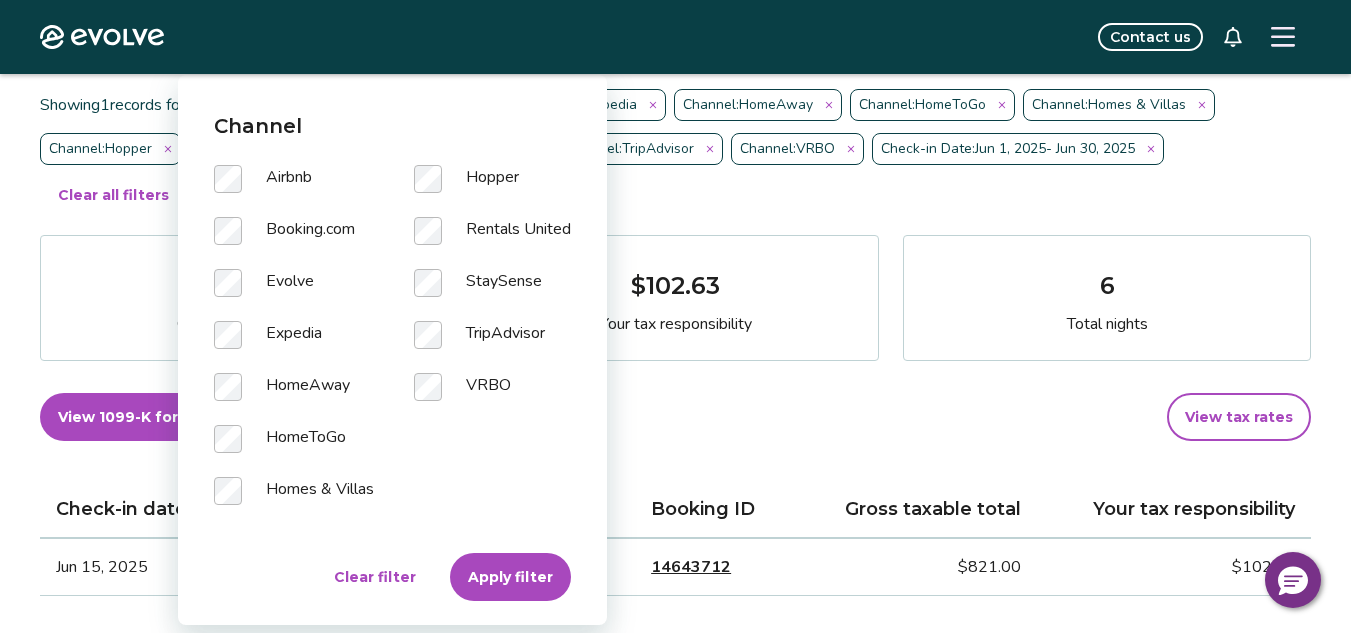 click on "Clear filter" at bounding box center (375, 577) 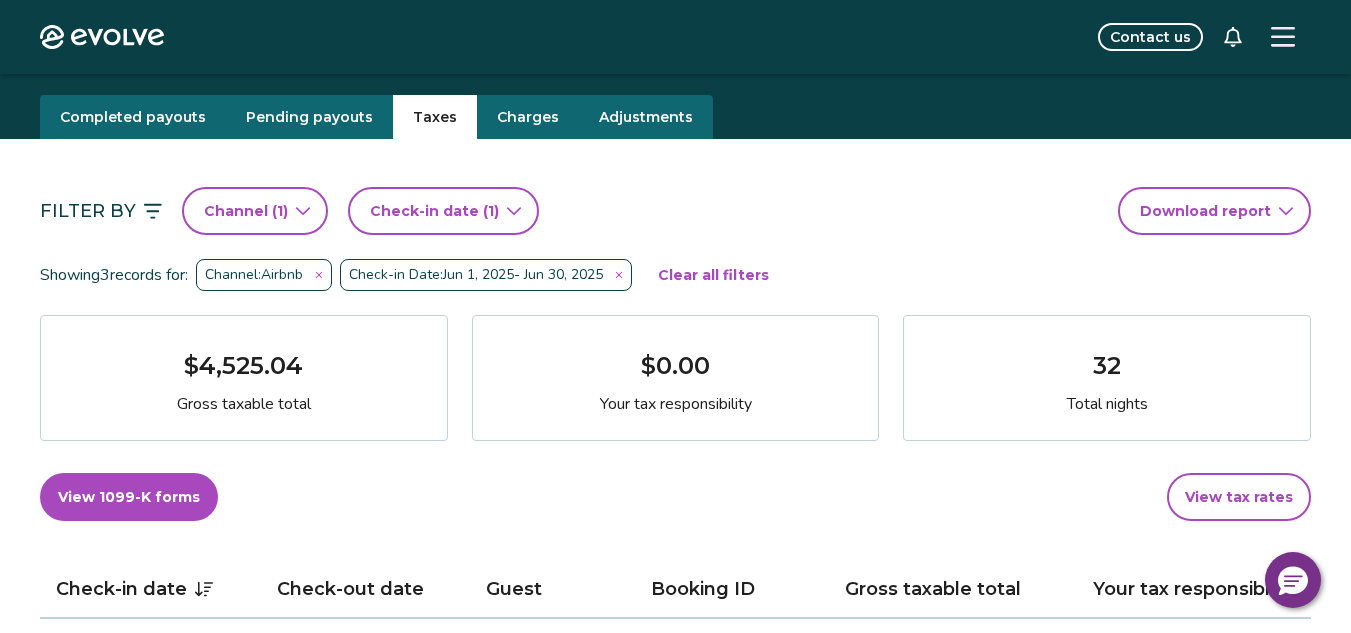 scroll, scrollTop: 0, scrollLeft: 0, axis: both 